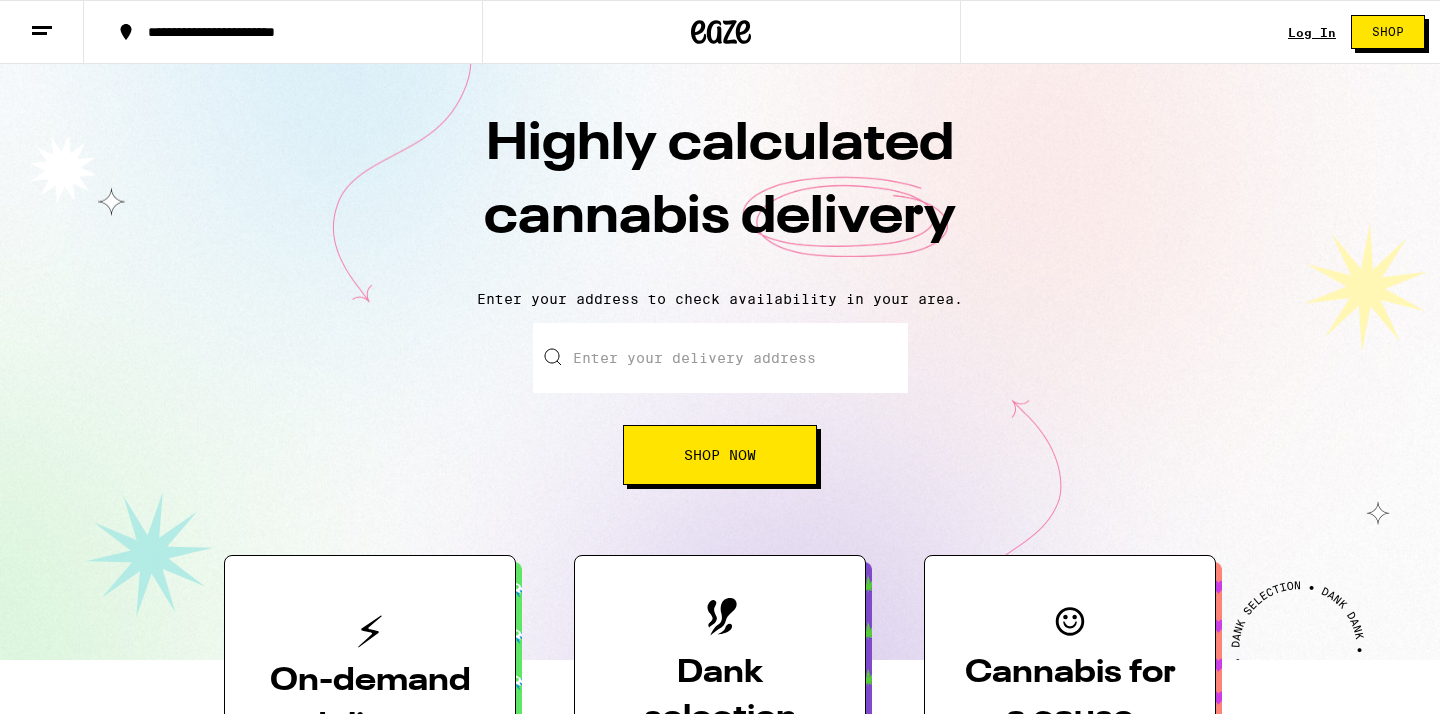 scroll, scrollTop: 0, scrollLeft: 0, axis: both 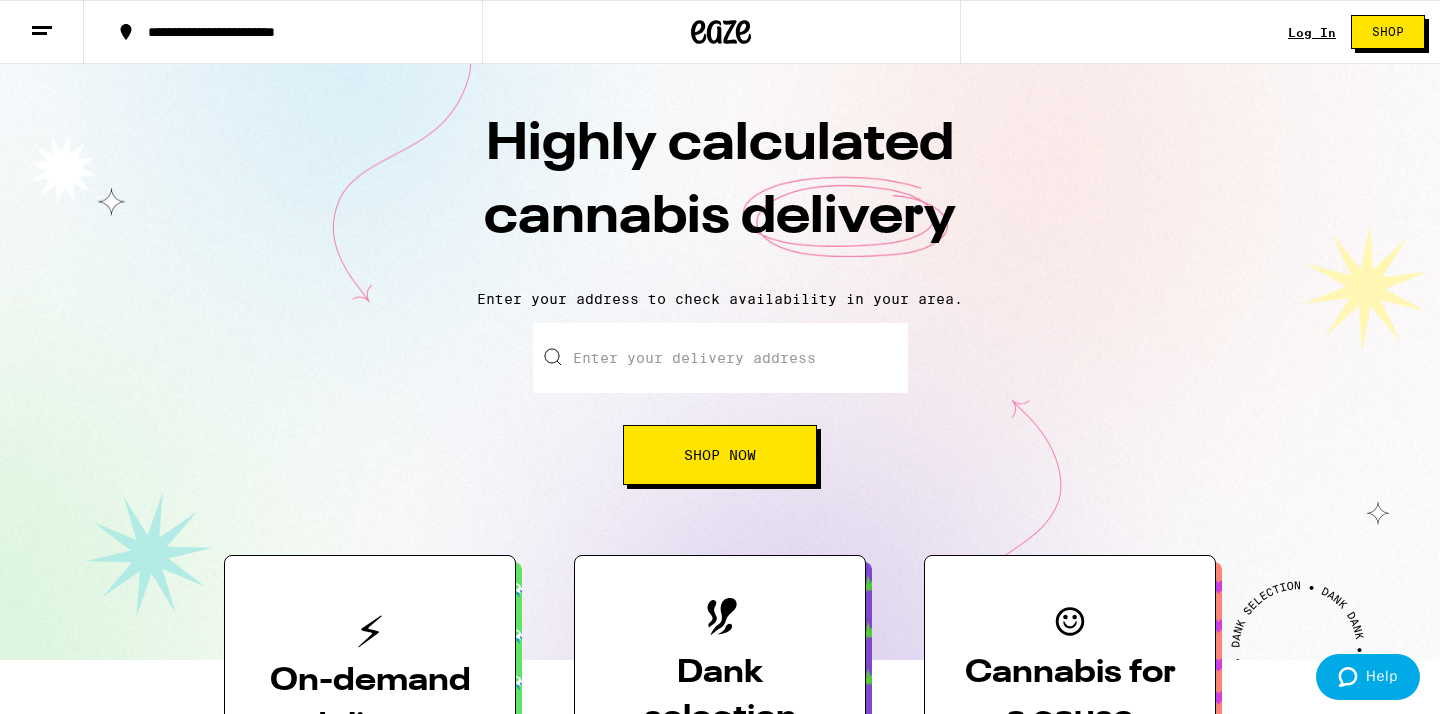 click on "Log In" at bounding box center (1312, 32) 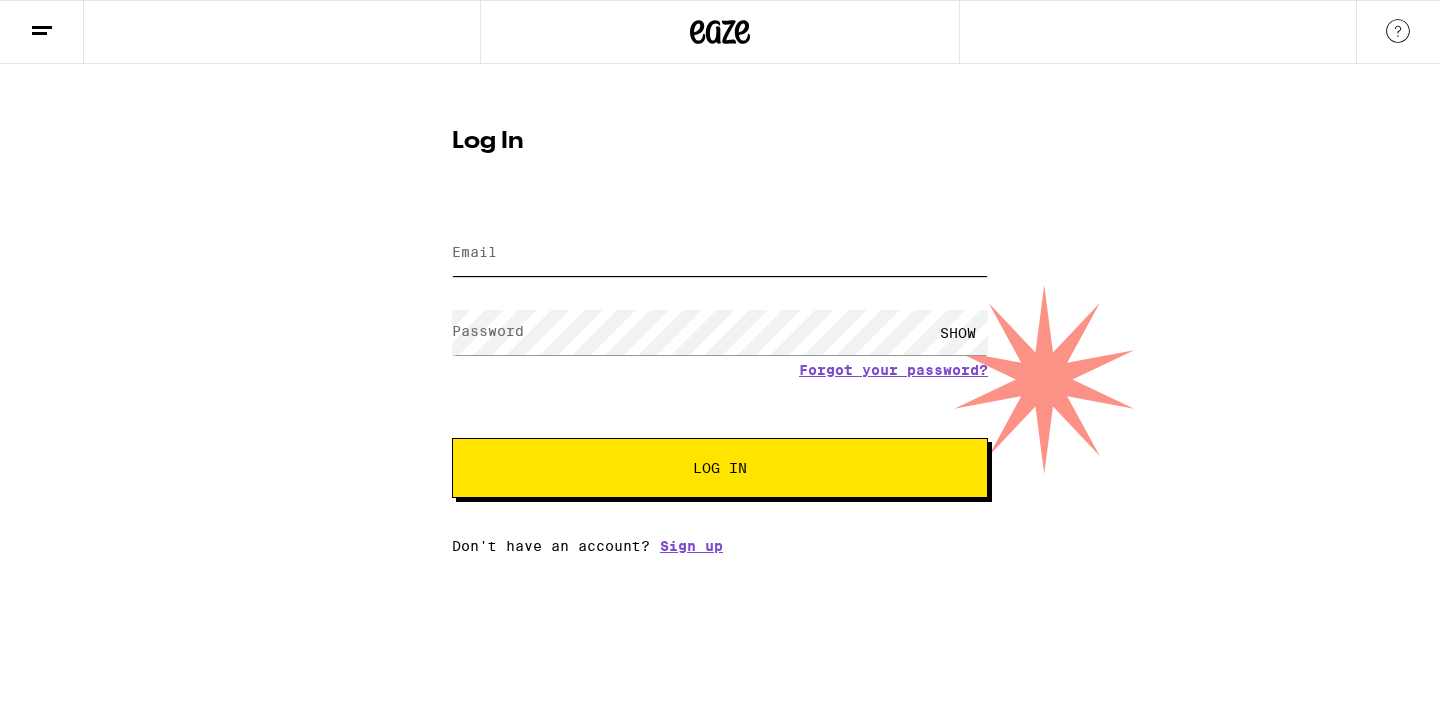 type on "[EMAIL]" 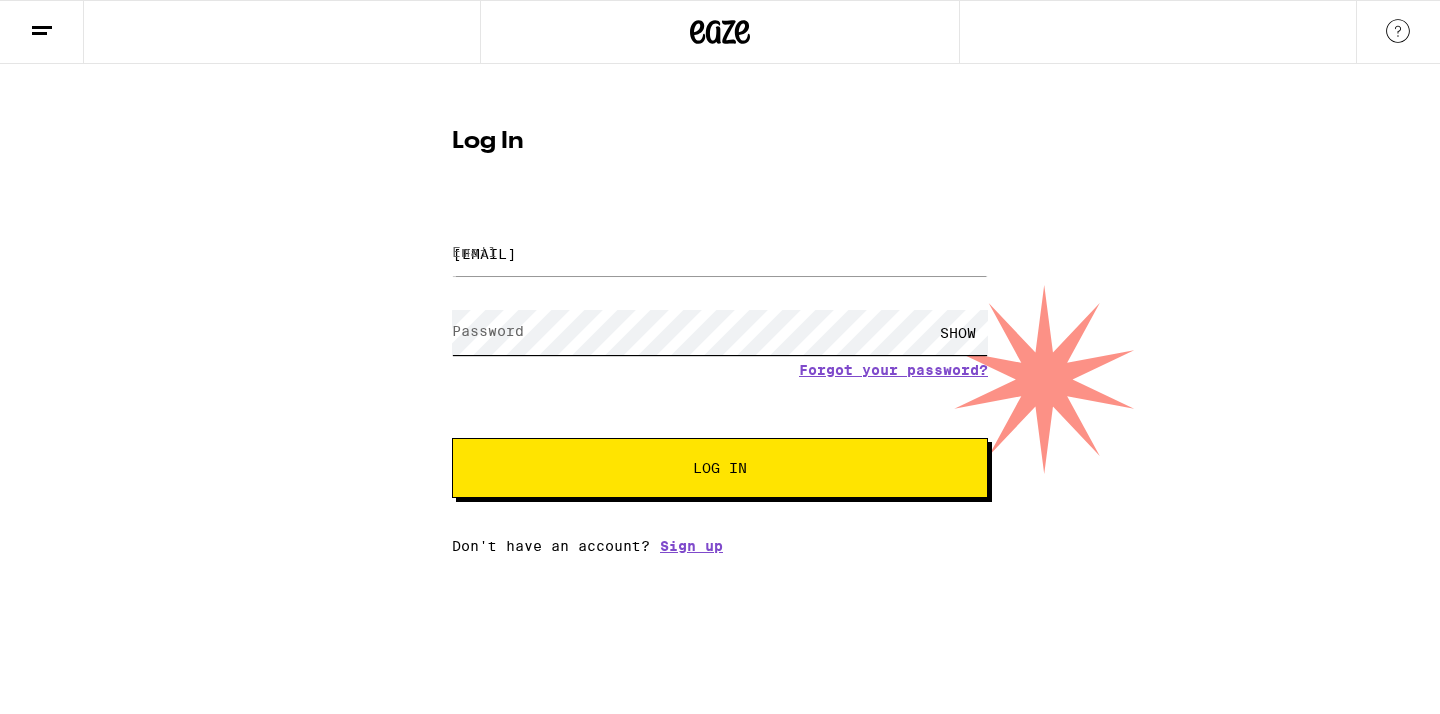 click on "Log In" at bounding box center [720, 468] 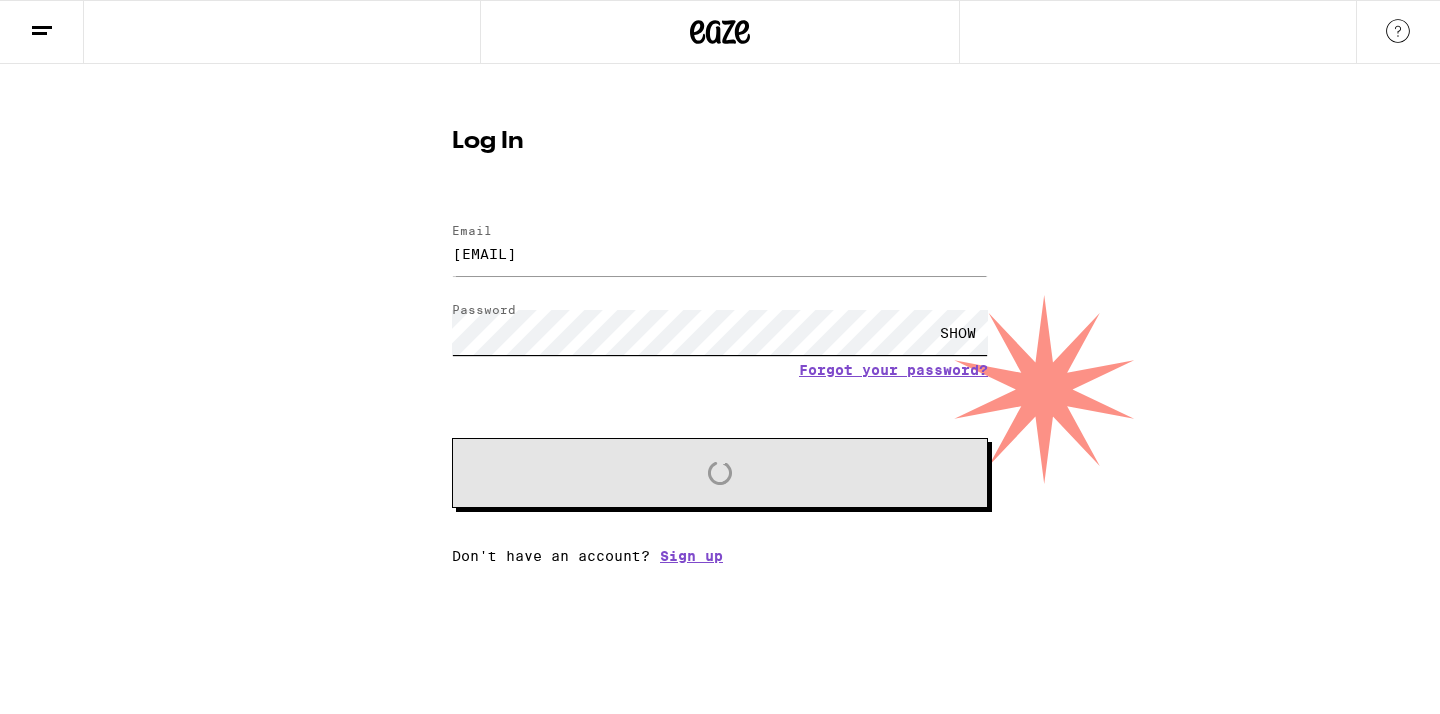 scroll, scrollTop: 0, scrollLeft: 0, axis: both 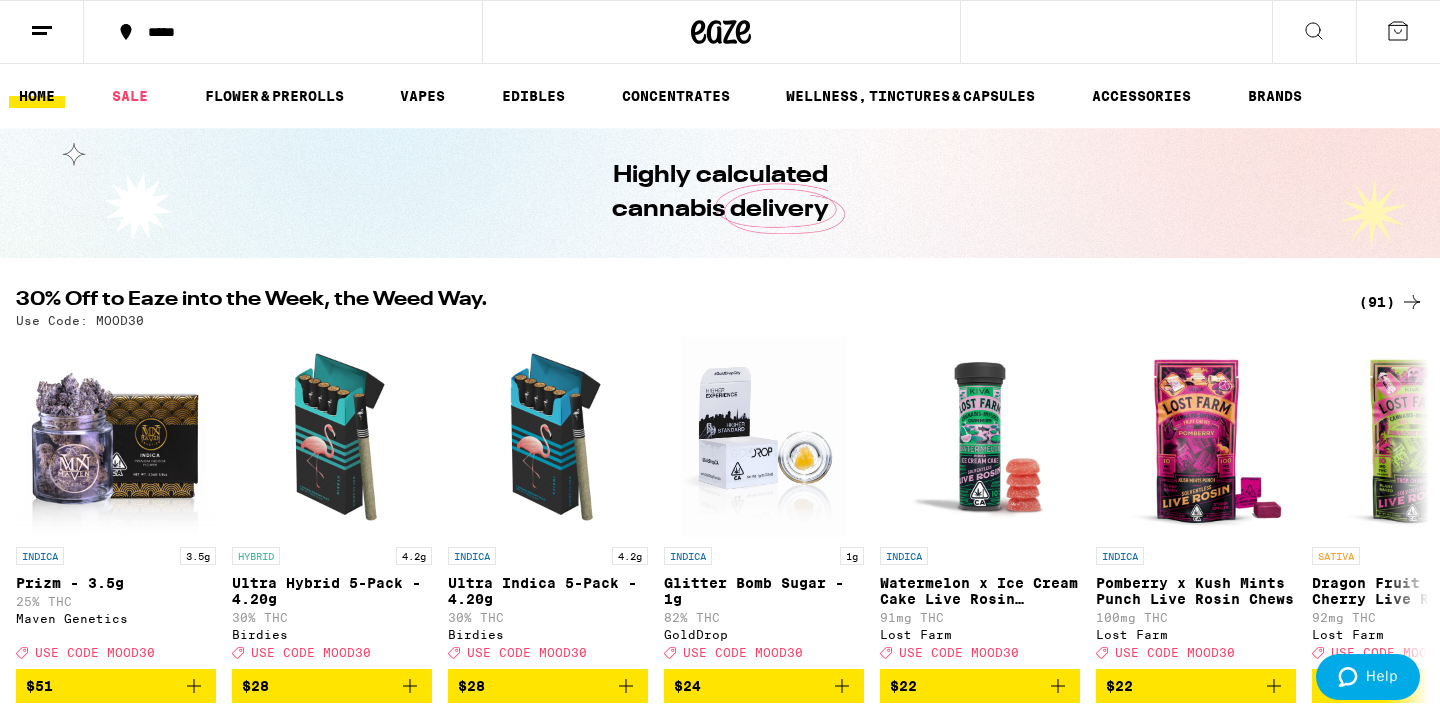 click on "(91)" at bounding box center (1391, 302) 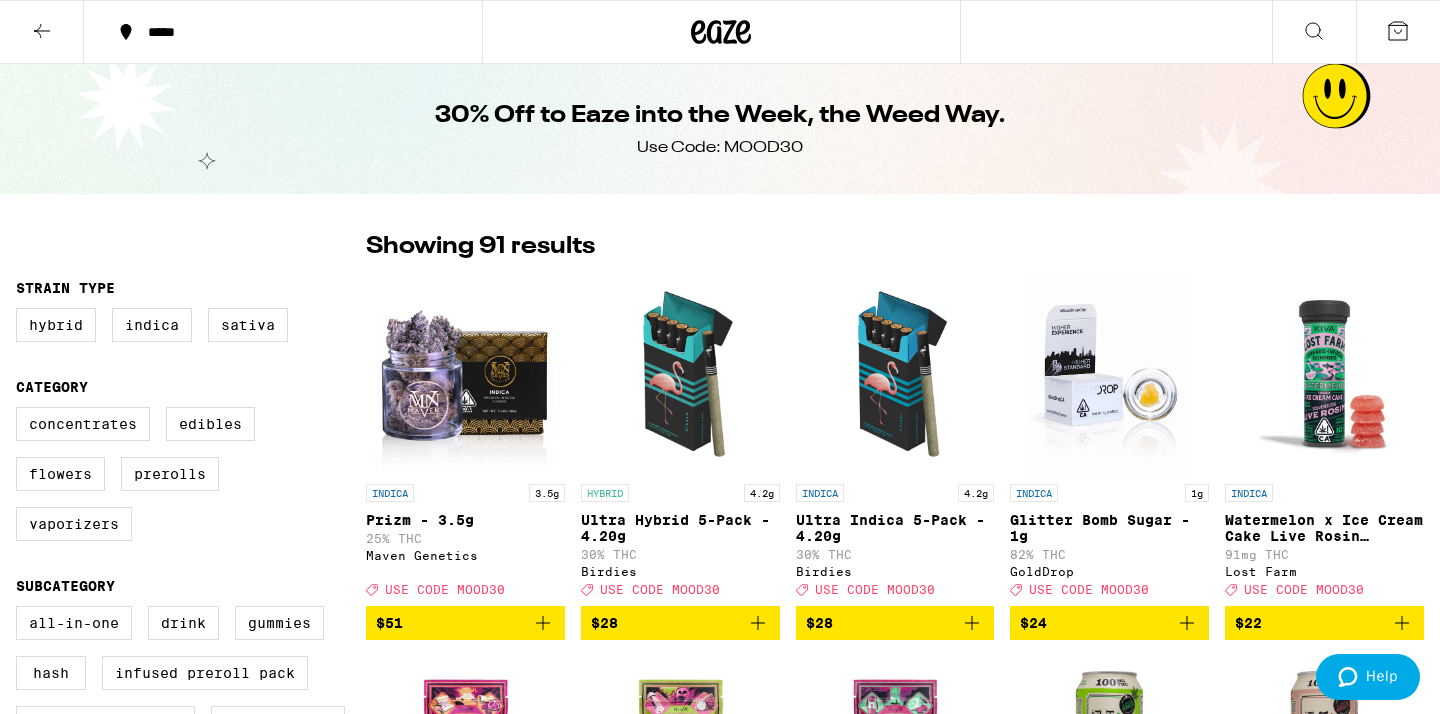 scroll, scrollTop: 0, scrollLeft: 0, axis: both 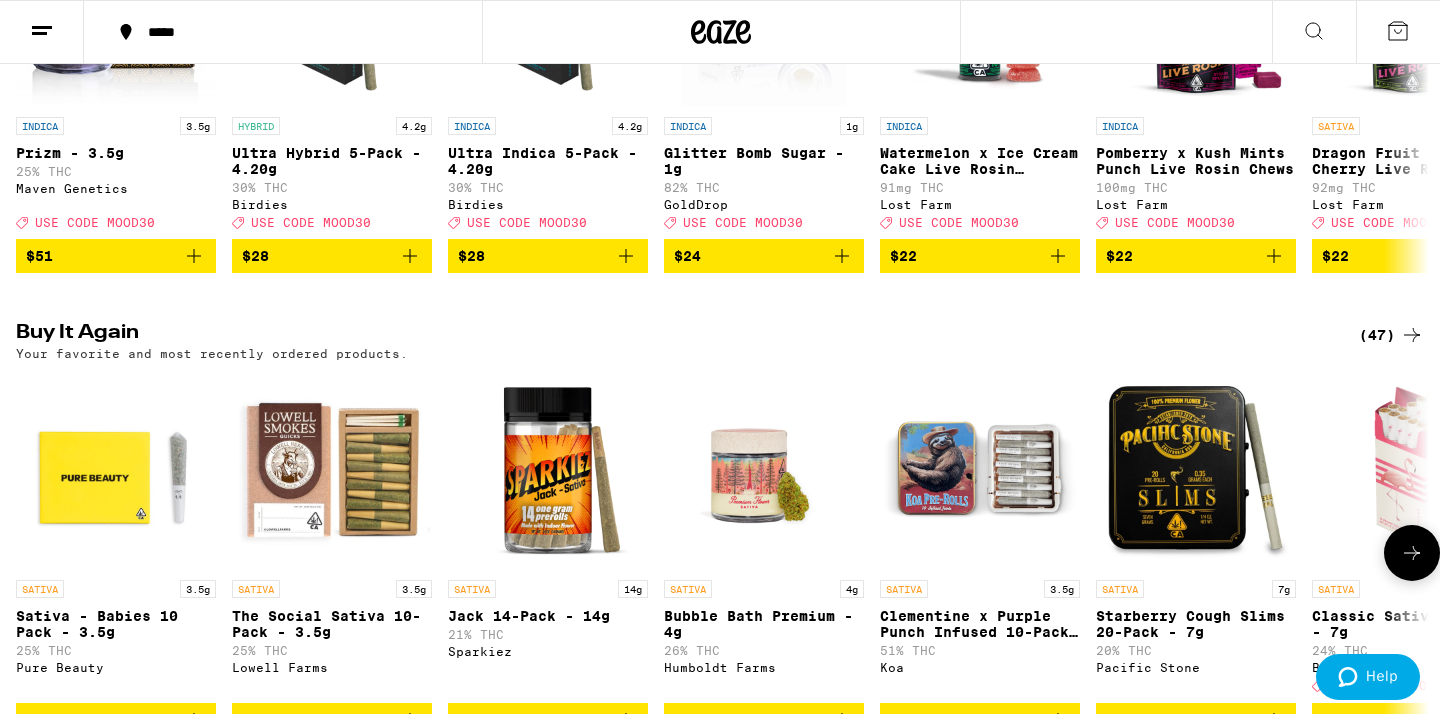 click at bounding box center [116, 470] 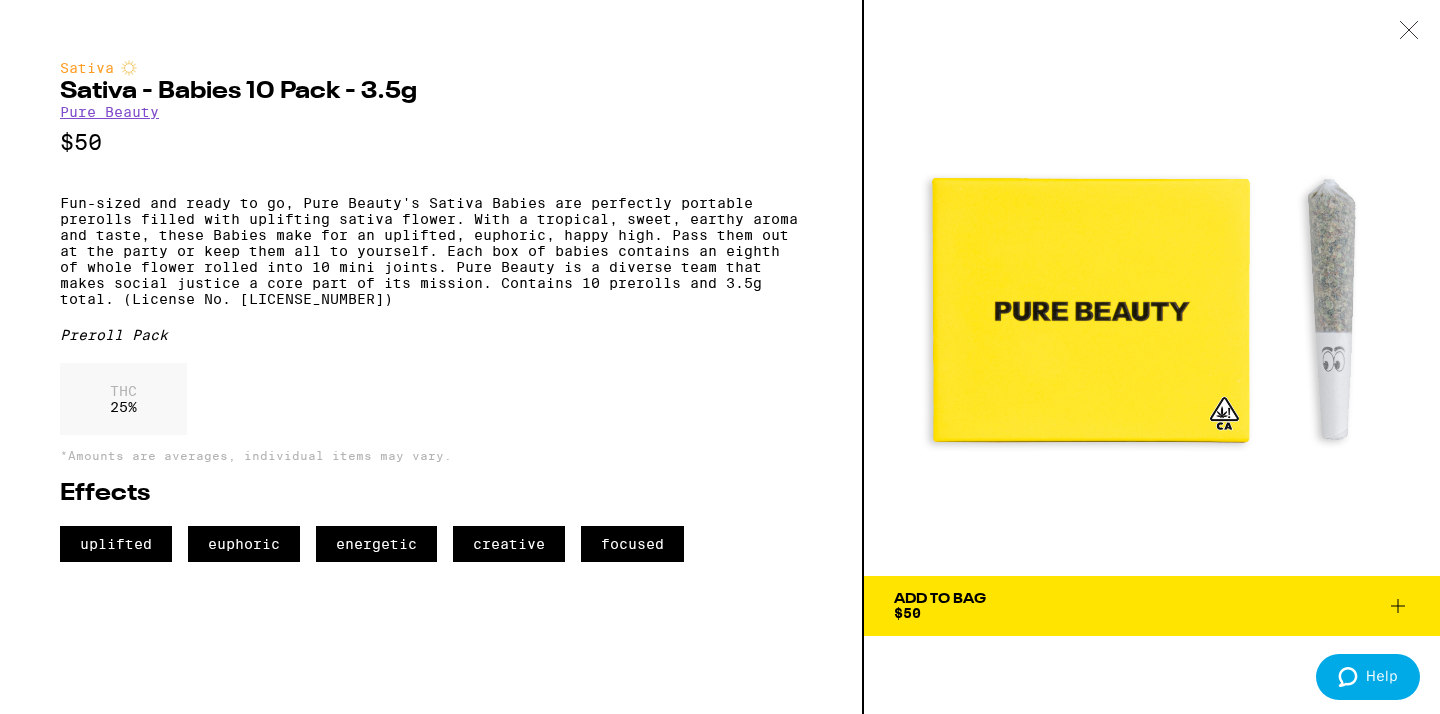 scroll, scrollTop: 0, scrollLeft: 0, axis: both 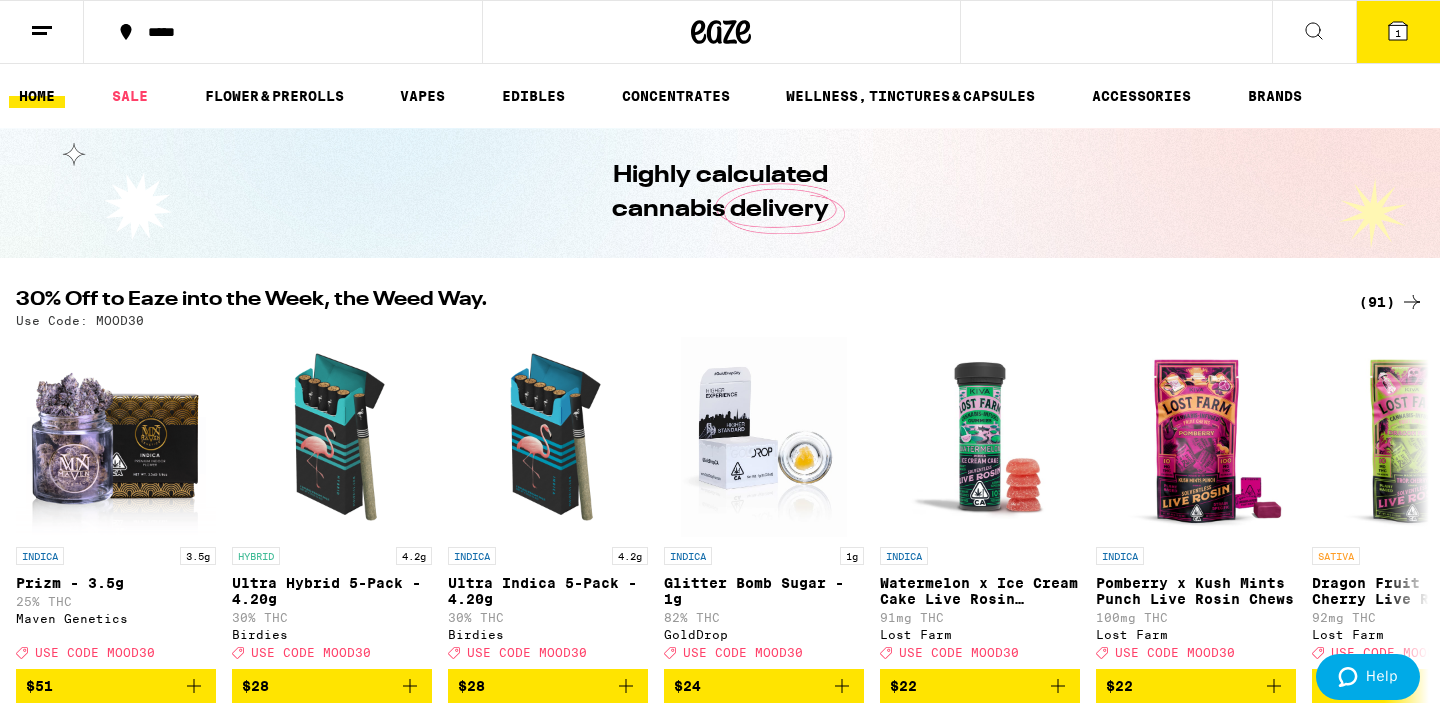 click on "(91)" at bounding box center [1391, 302] 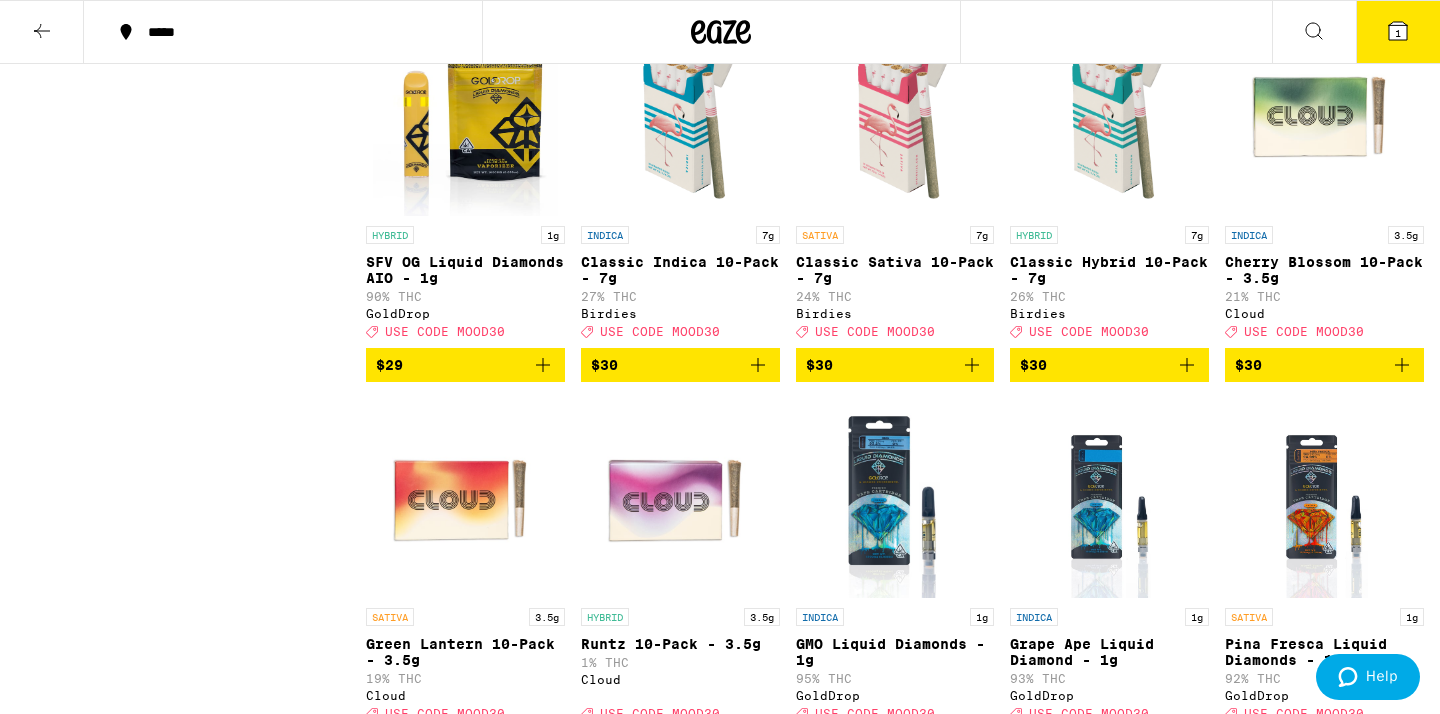 scroll, scrollTop: 3413, scrollLeft: 0, axis: vertical 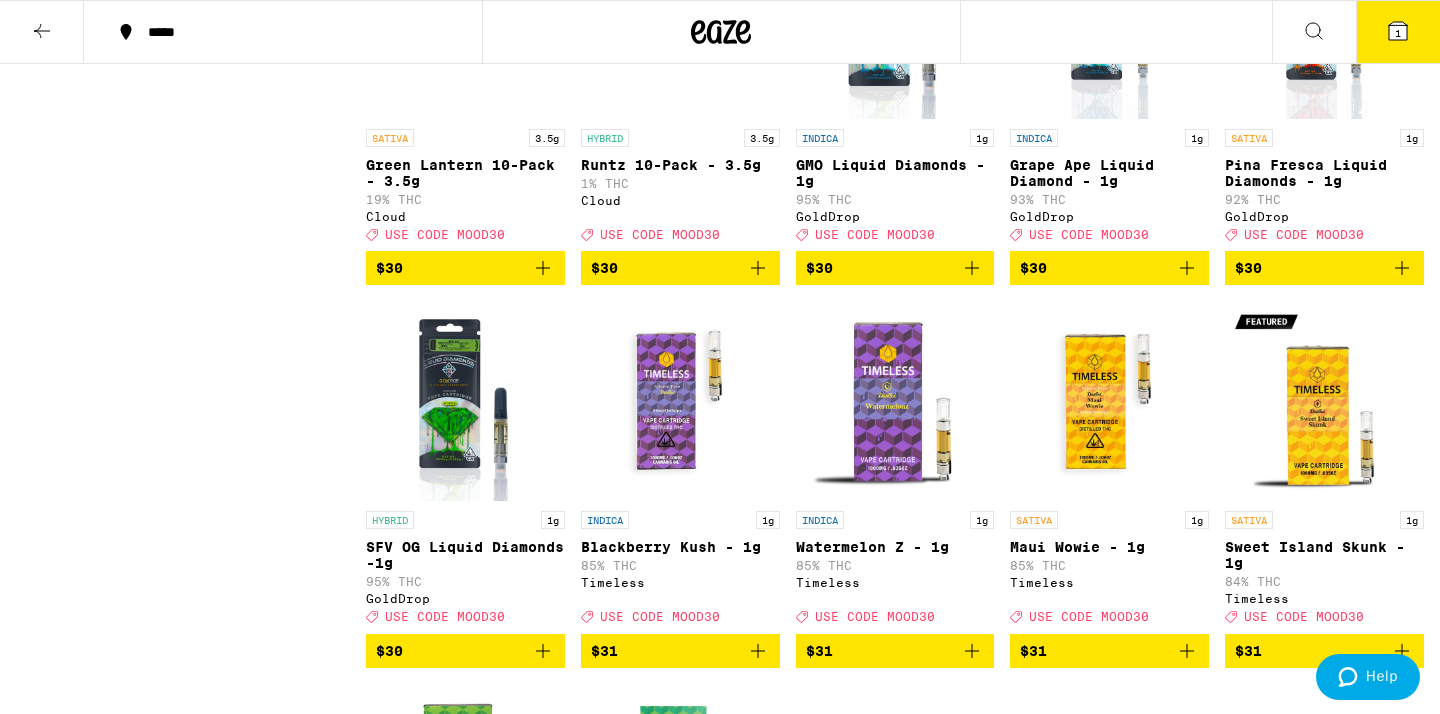 click on "Clearfalse filter Strain Type Hybrid Indica Sativa Category Concentrates Edibles Flowers Prerolls Vaporizers Subcategory All-In-One Drink Gummies Hash Infused Preroll Pack Pre-ground Flower Preroll Pack Preroll Single Soft Sweets Sugar Universal Cartridge - 1g Whole Flower - 1 oz Whole Flower - 1/2 oz Whole Flower - 1/4 oz Whole Flower - 1/8 oz Brand Allswell Birdies Bloom Brand Cloud DIME Fleetwood GoldDrop Lost Farm Maven Genetics NASHA Not Your Father's Timeless" at bounding box center (191, 445) 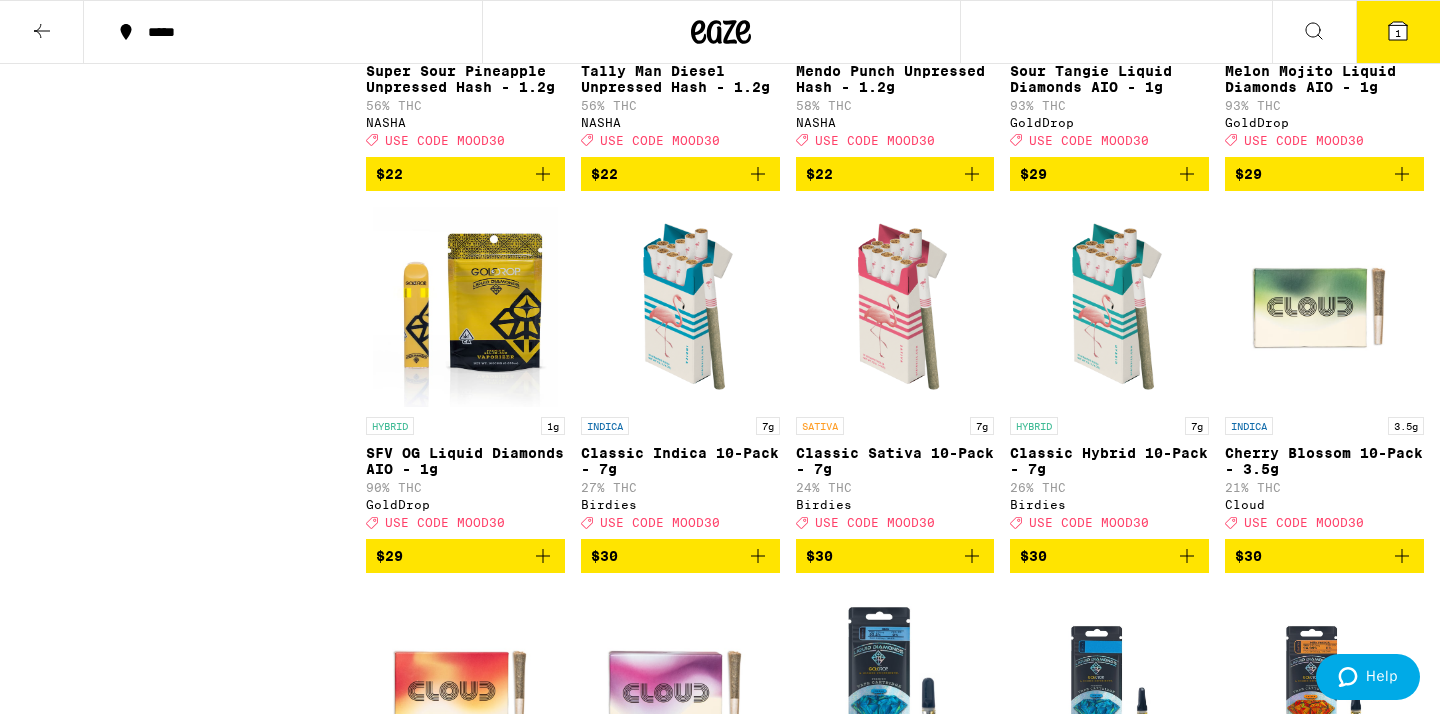 scroll, scrollTop: 2744, scrollLeft: 0, axis: vertical 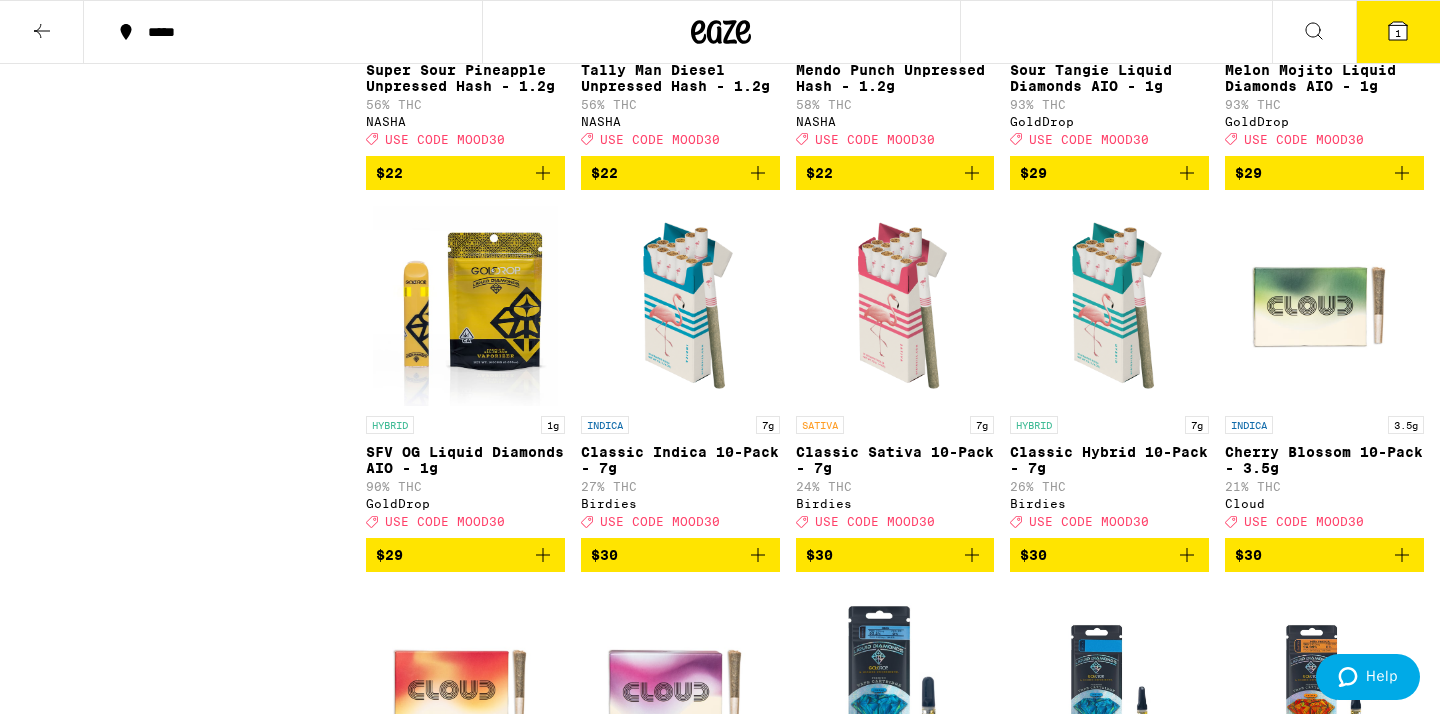 click 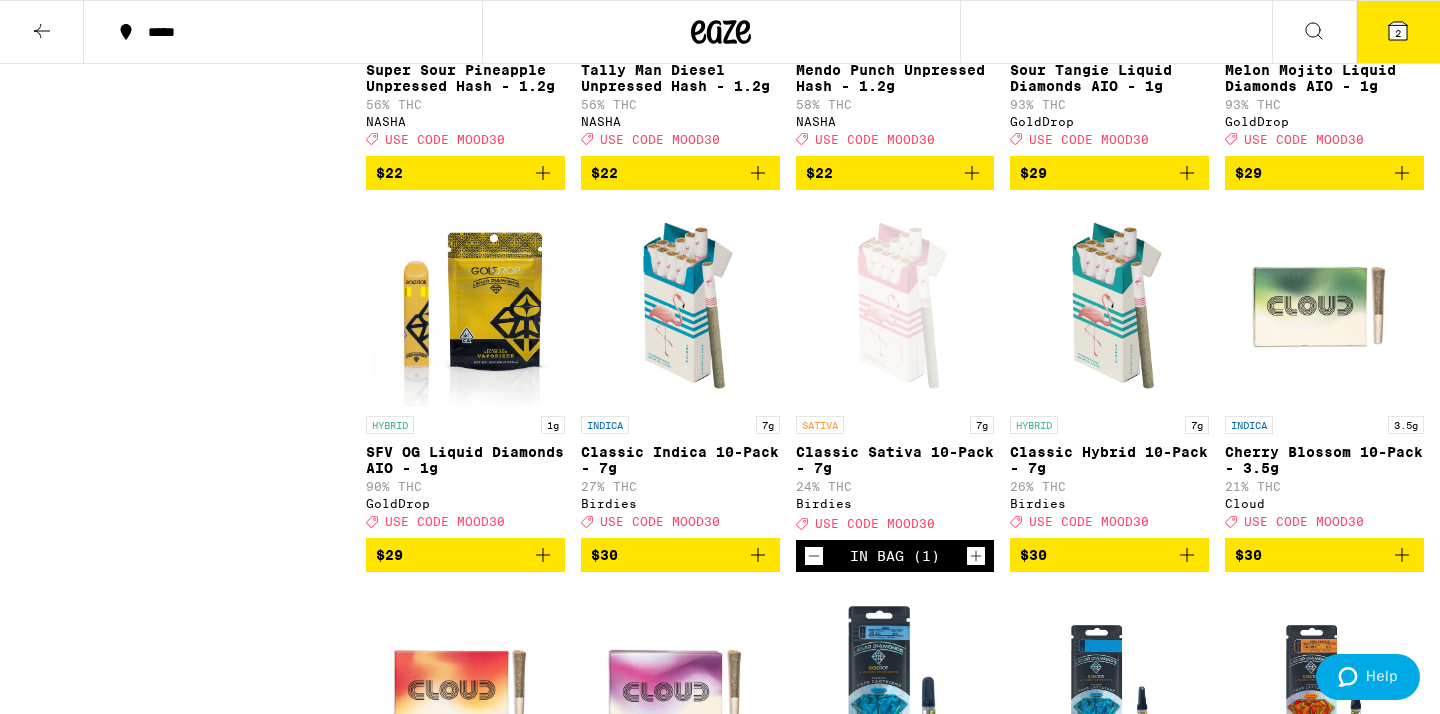 click 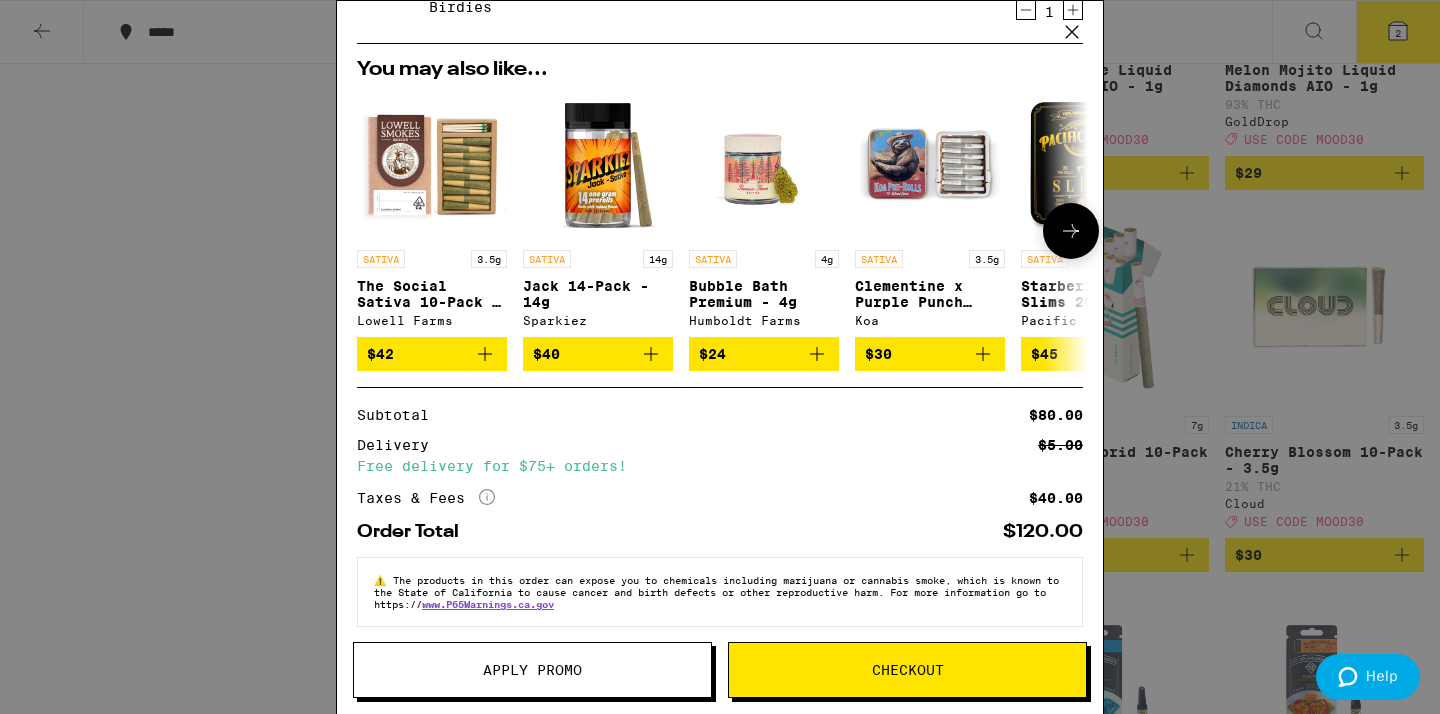 scroll, scrollTop: 170, scrollLeft: 0, axis: vertical 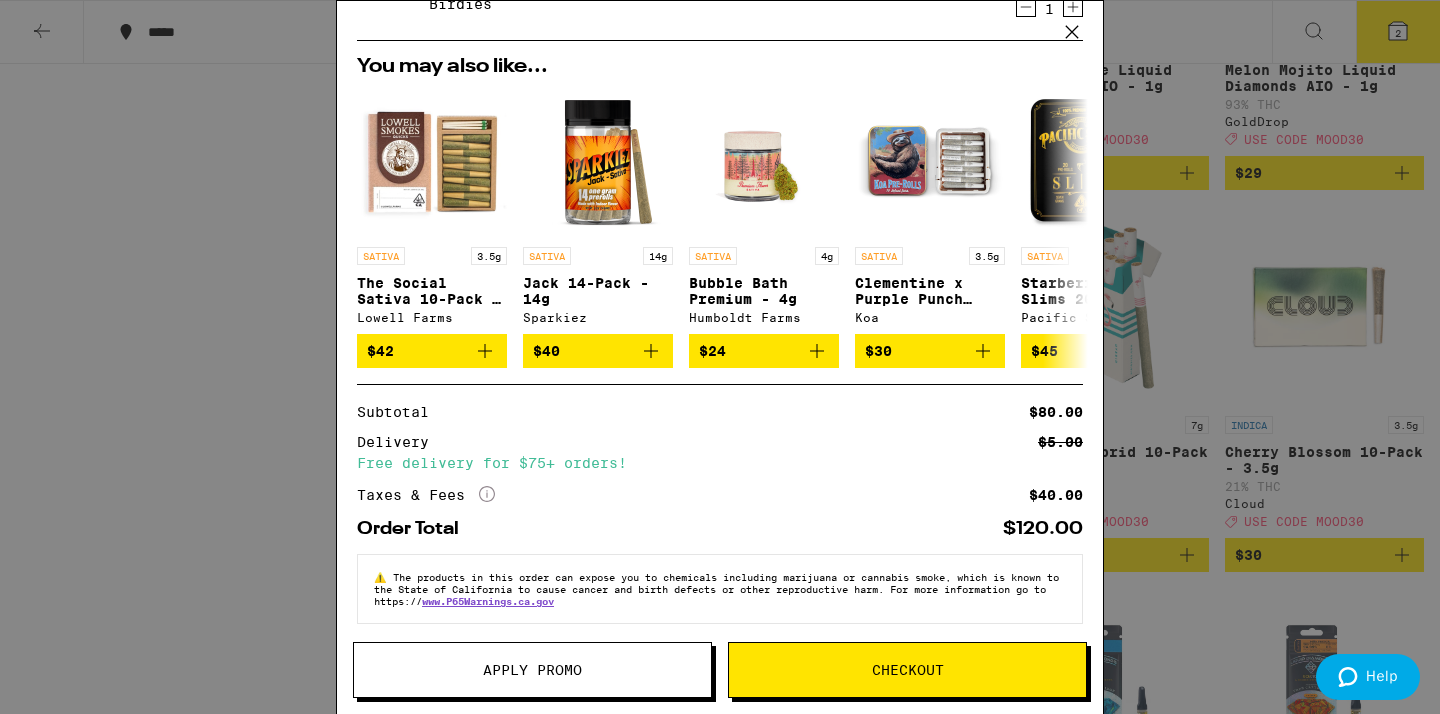click on "Apply Promo" at bounding box center [532, 670] 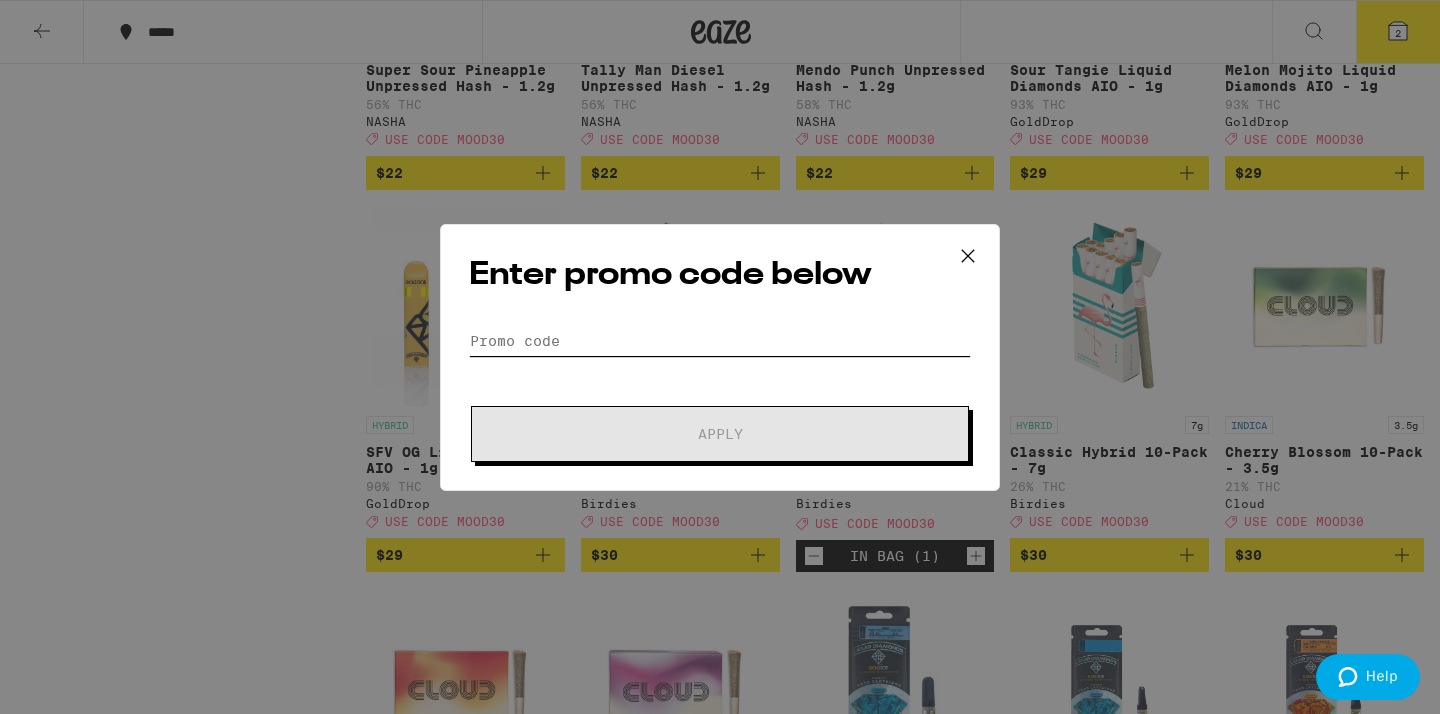 click on "Promo Code" at bounding box center [720, 341] 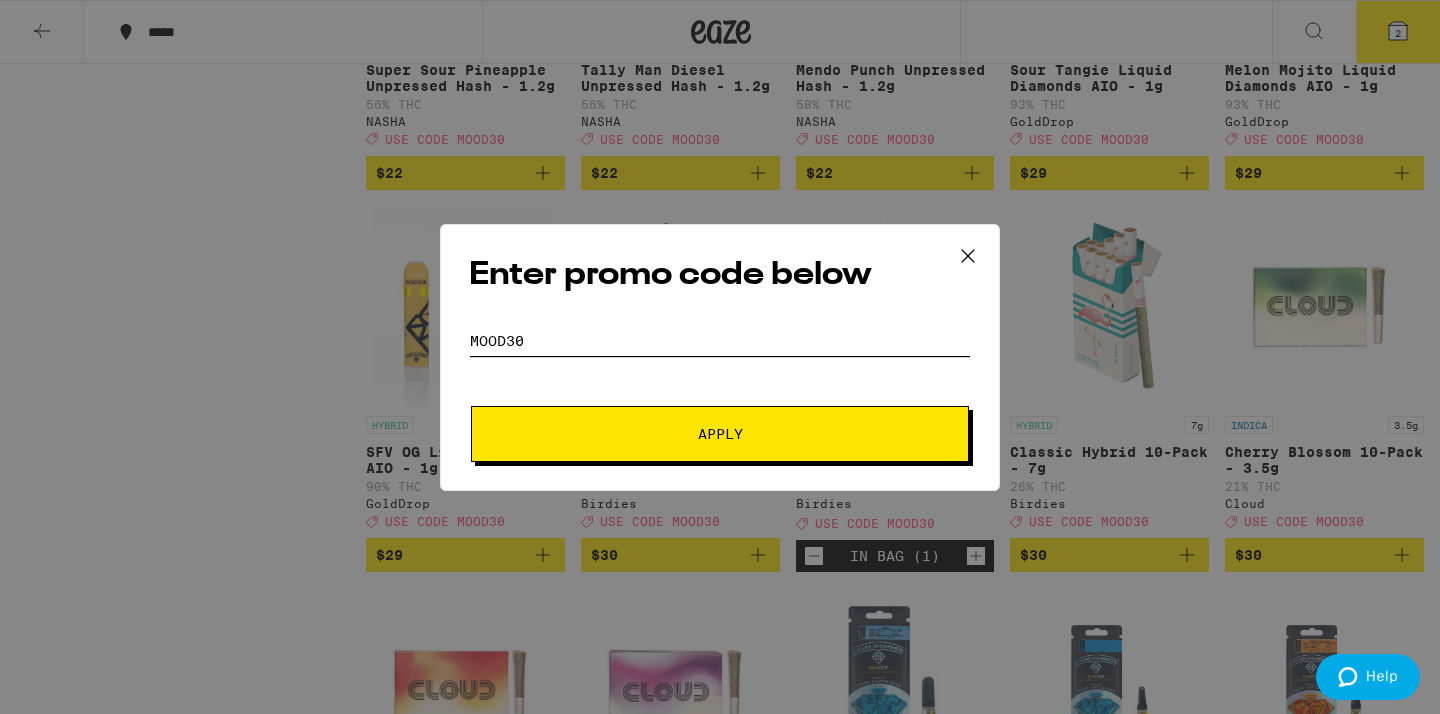 type on "mood30" 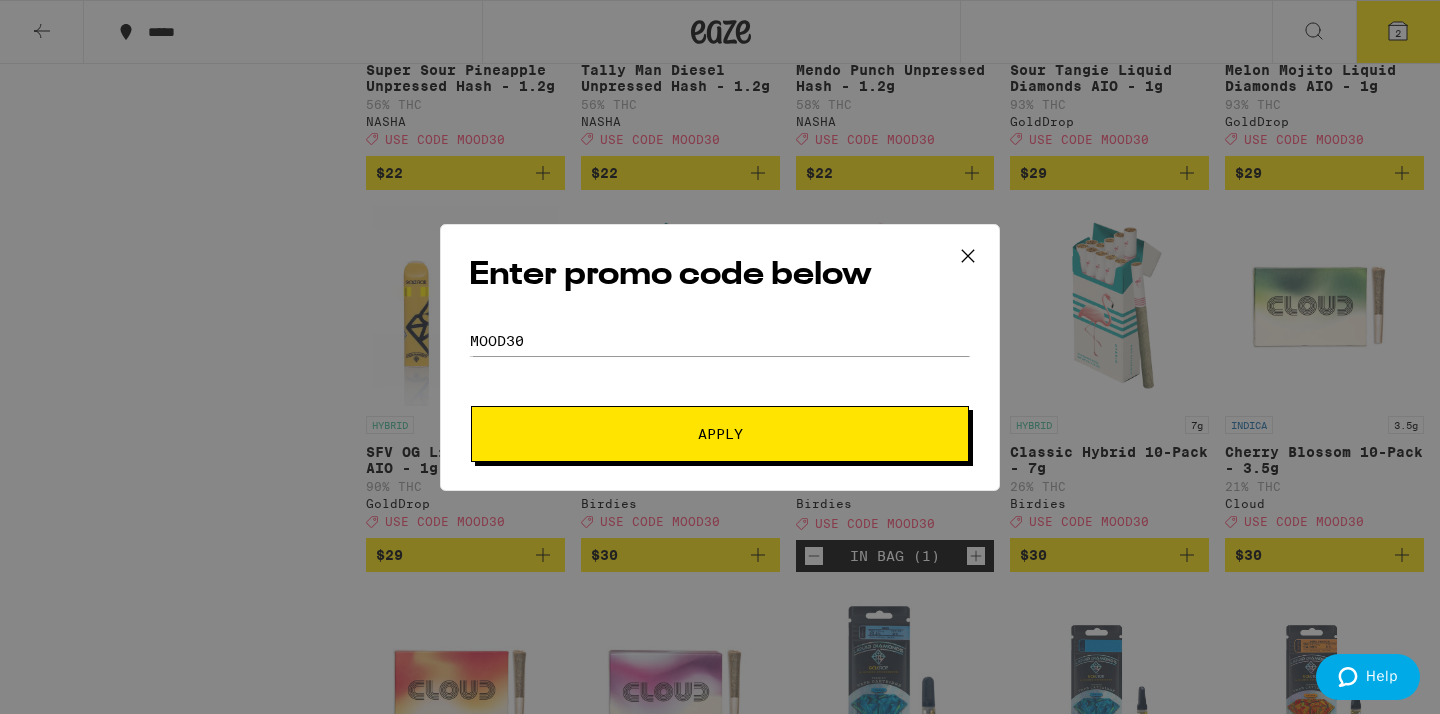 click on "Apply" at bounding box center (720, 434) 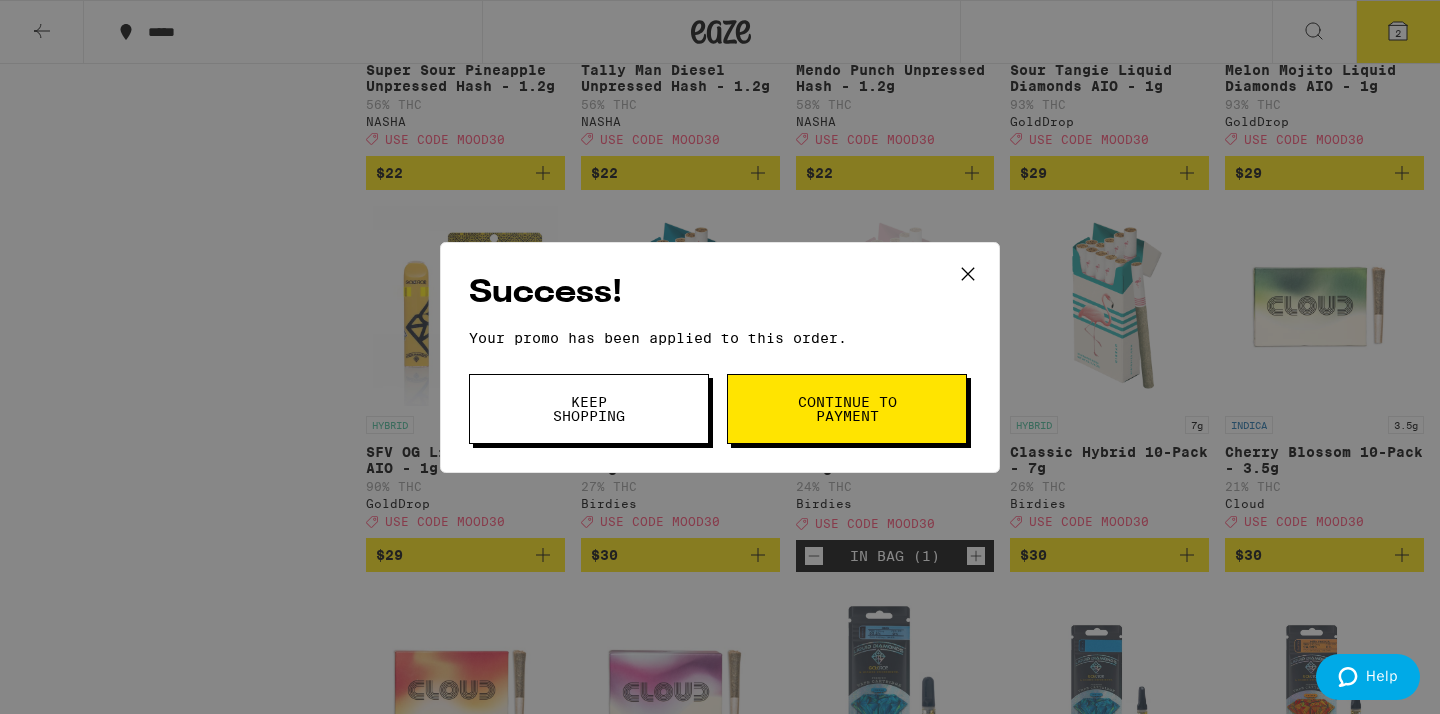 click on "Continue to payment" at bounding box center (847, 409) 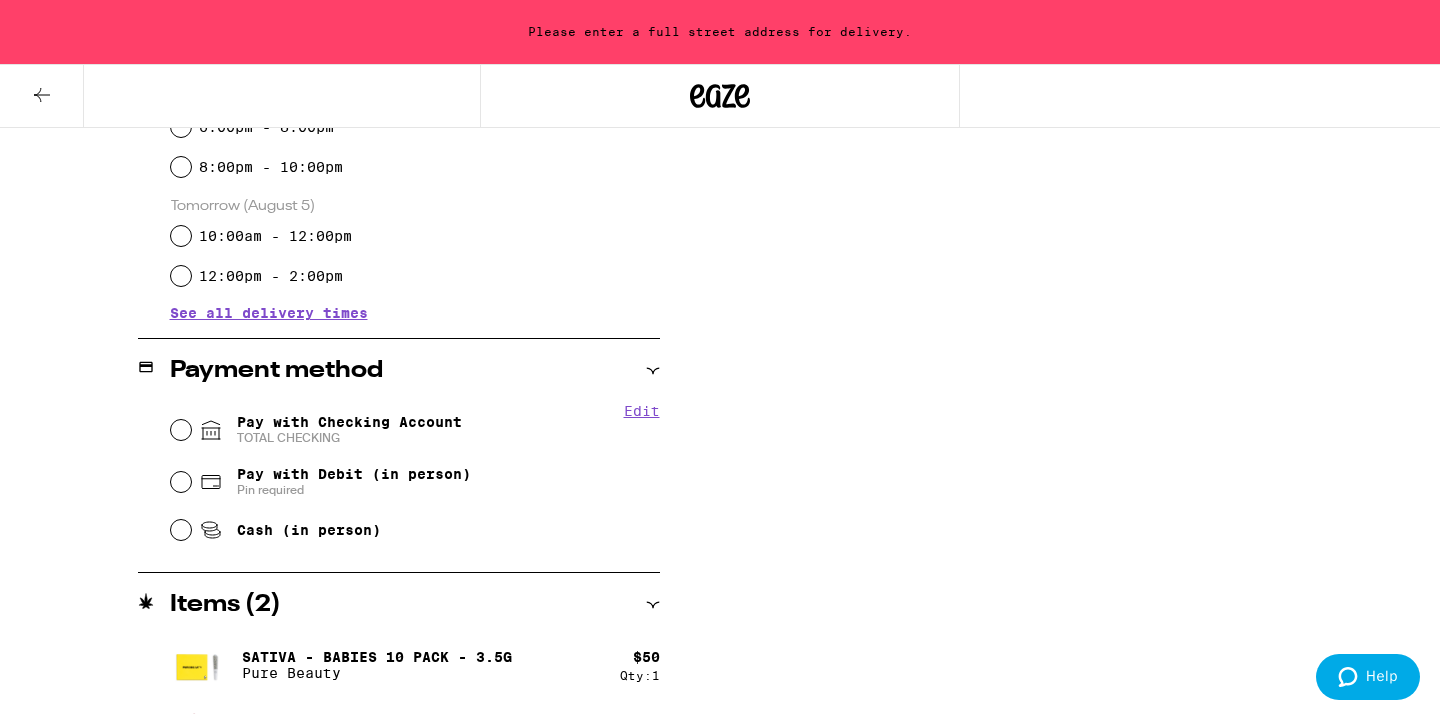 scroll, scrollTop: 654, scrollLeft: 0, axis: vertical 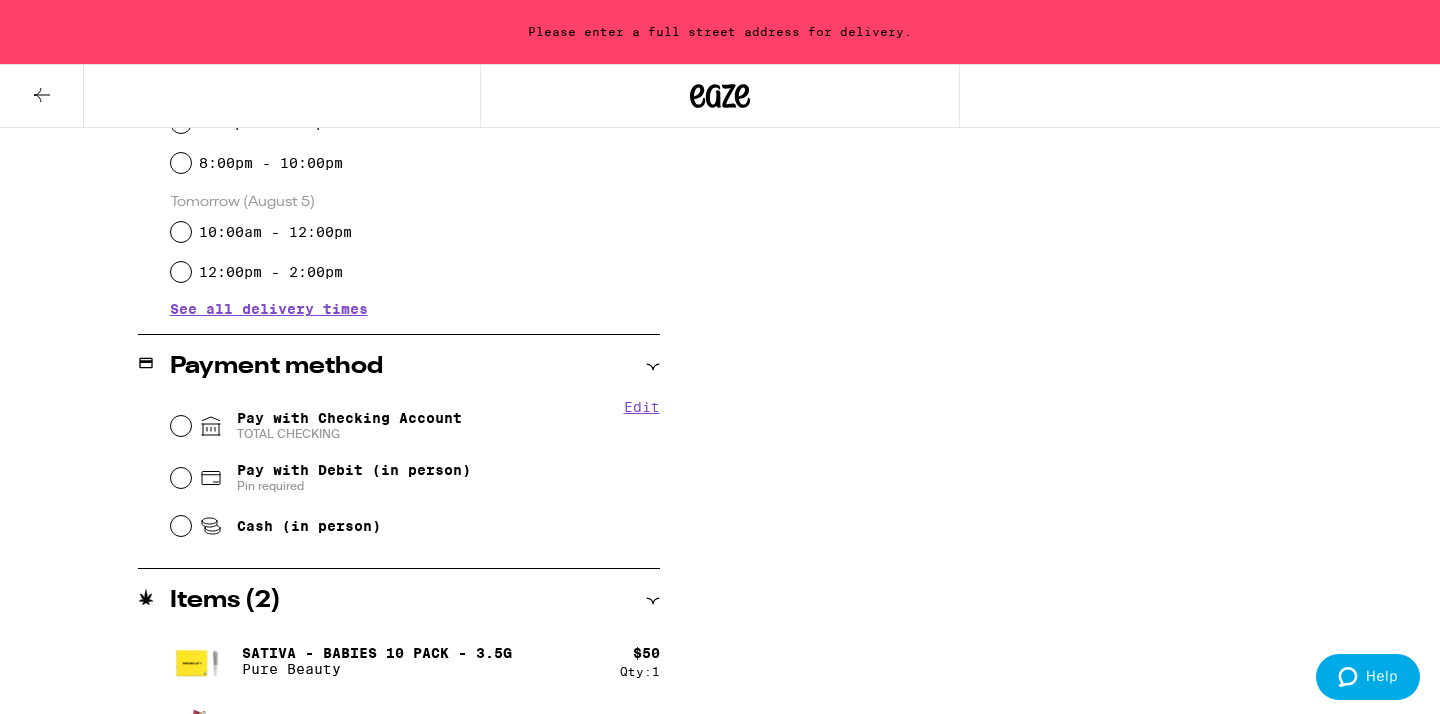 click on "Edit" at bounding box center (642, 407) 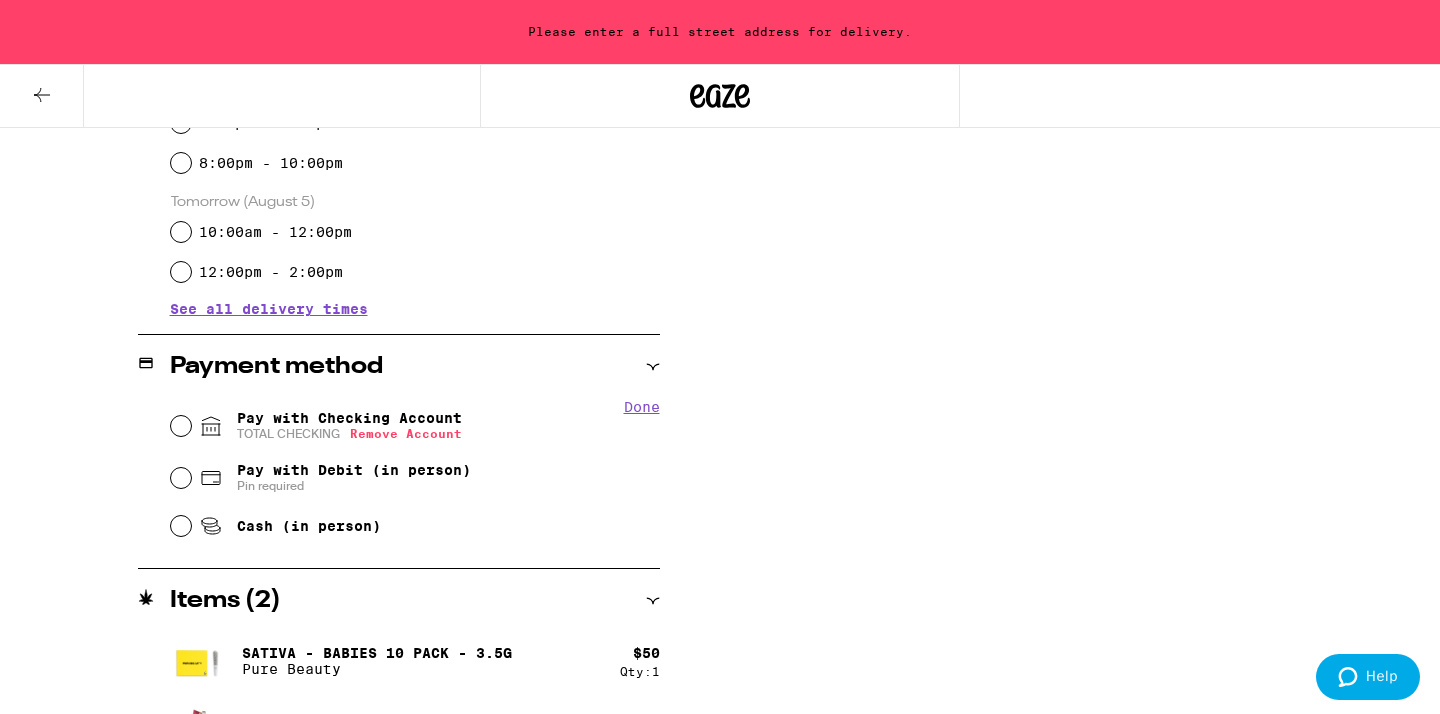 click on "Remove Account" at bounding box center [406, 433] 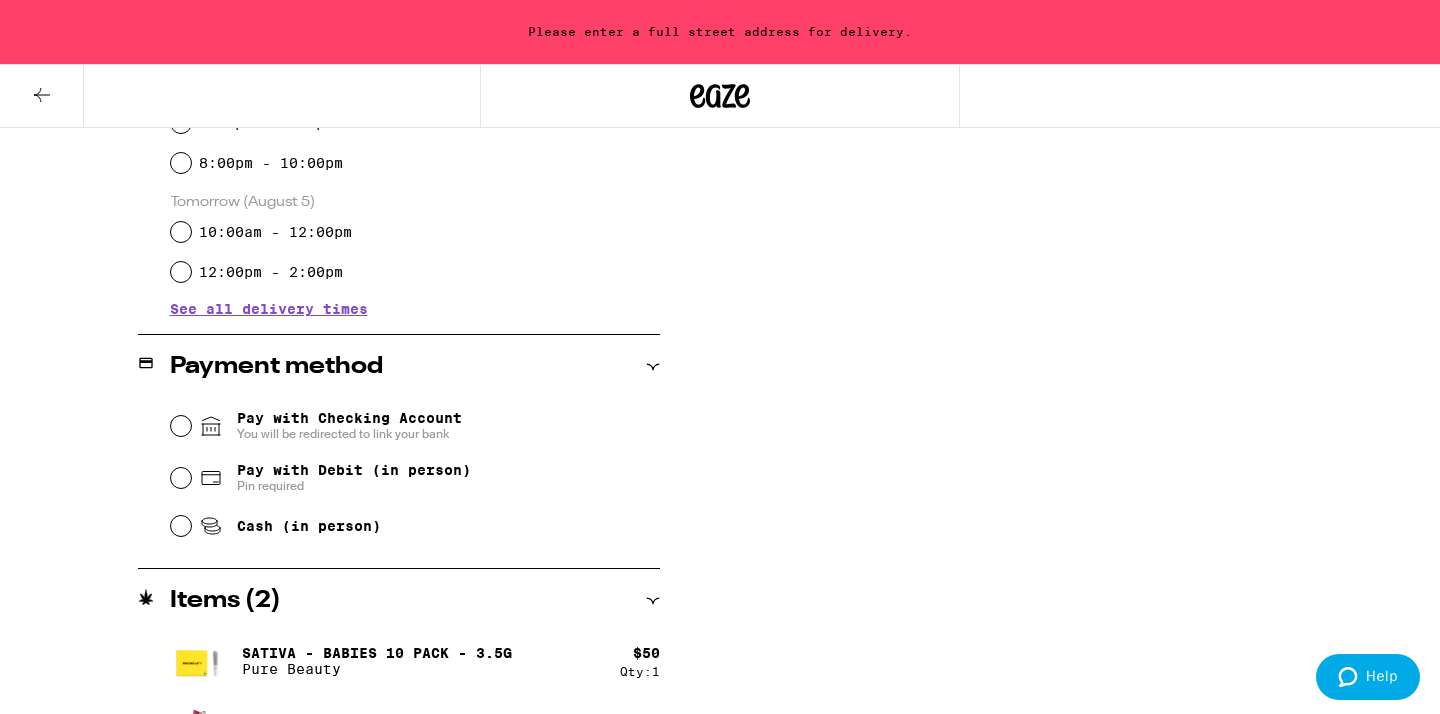 click on "You will be redirected to link your bank" at bounding box center [349, 434] 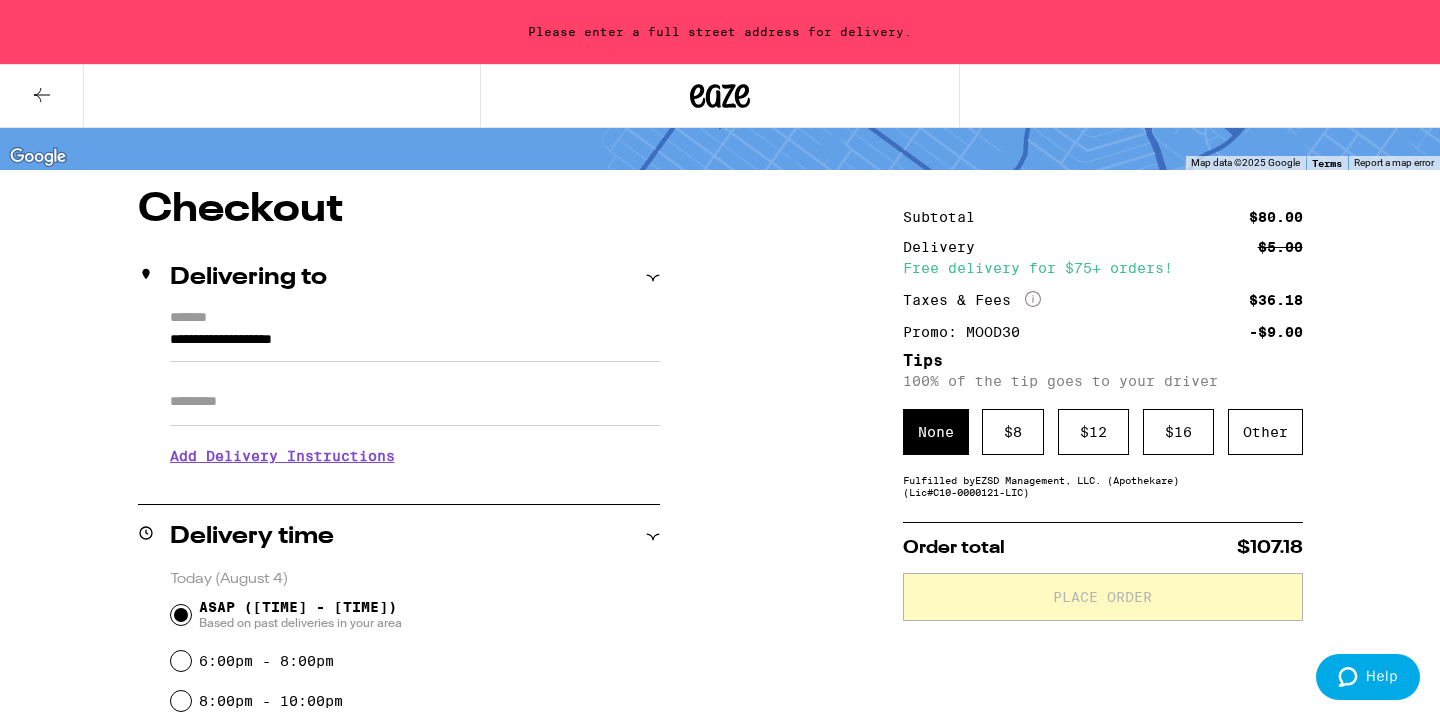scroll, scrollTop: 113, scrollLeft: 0, axis: vertical 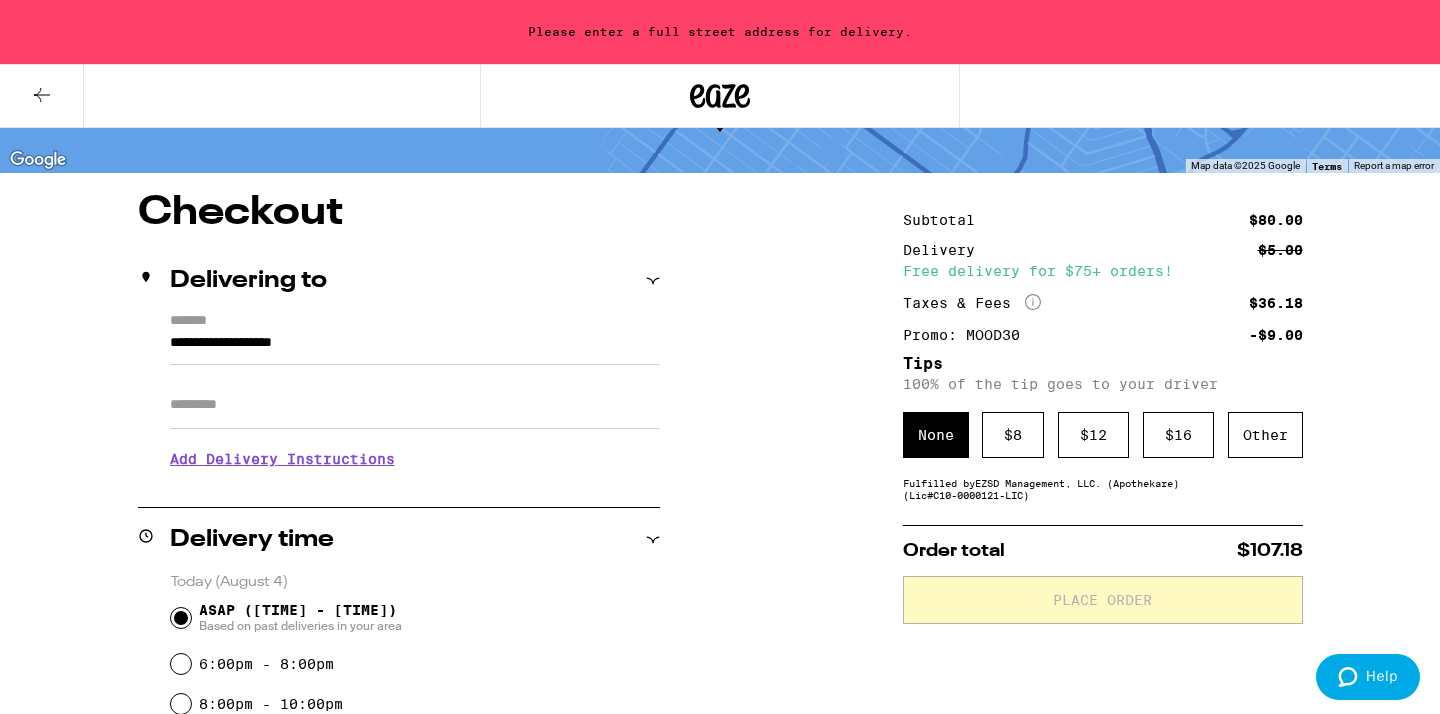 click on "**********" at bounding box center (415, 348) 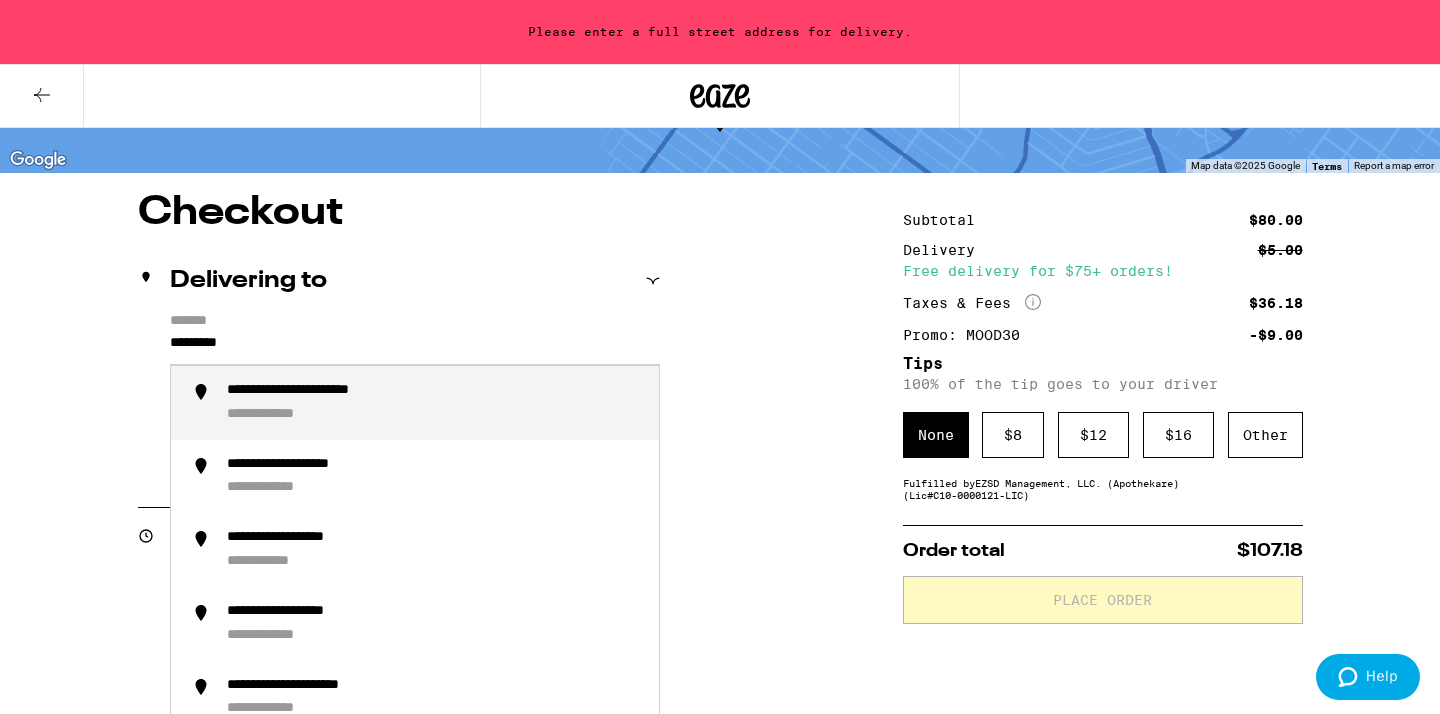 click on "**********" at bounding box center (335, 391) 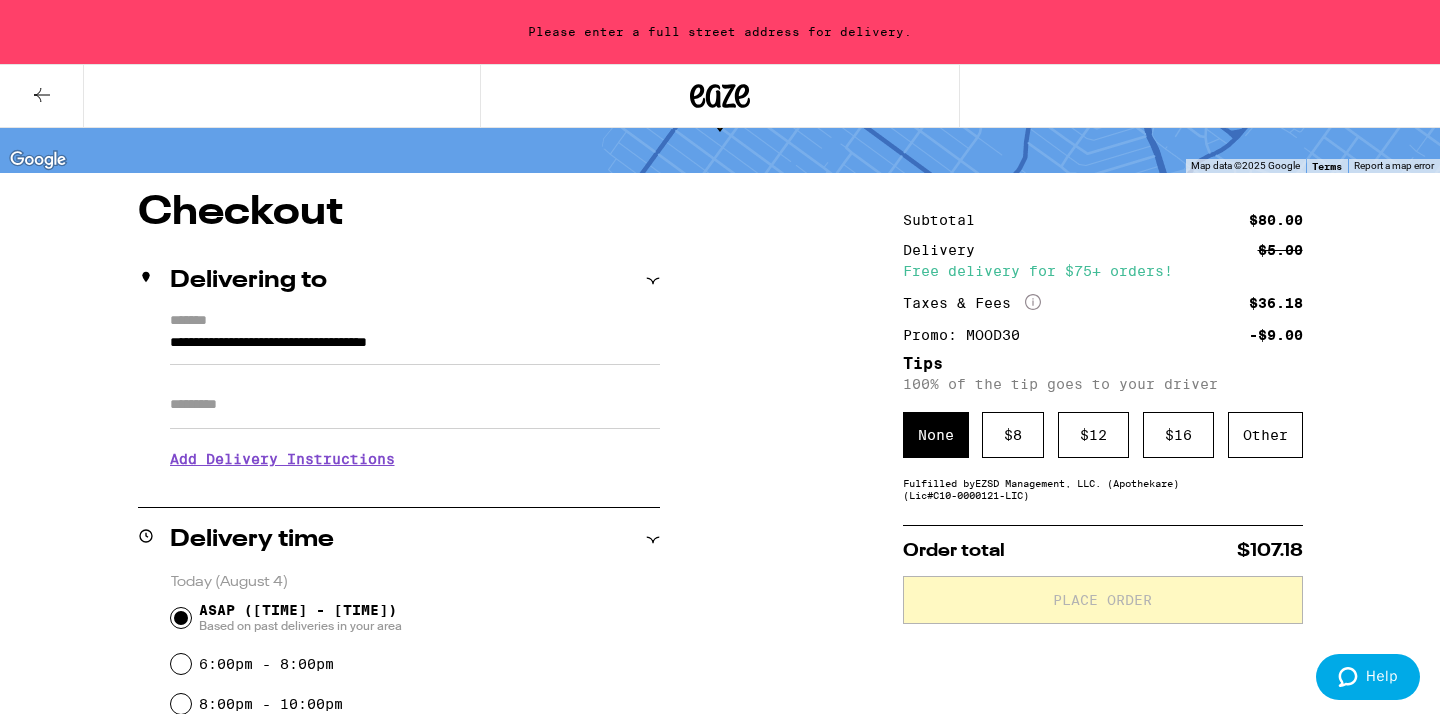 type on "**********" 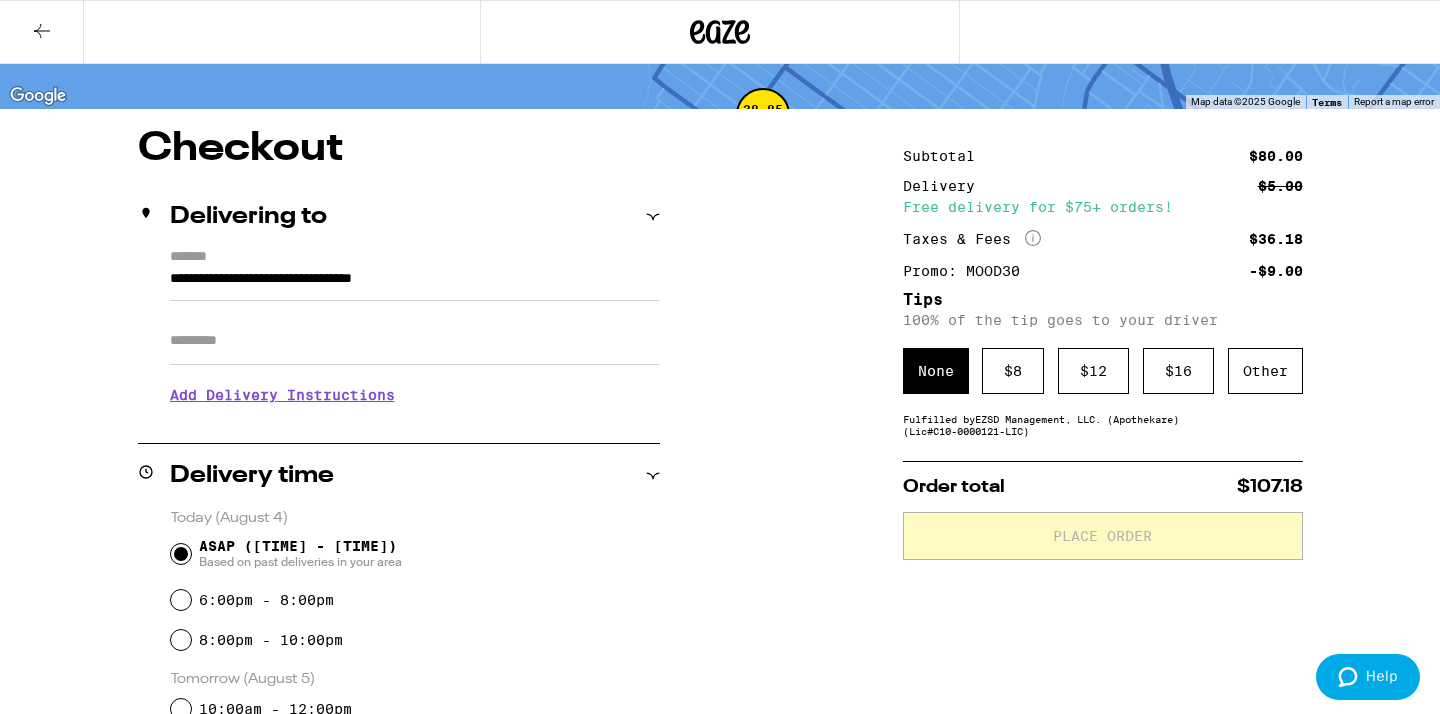 scroll, scrollTop: 129, scrollLeft: 0, axis: vertical 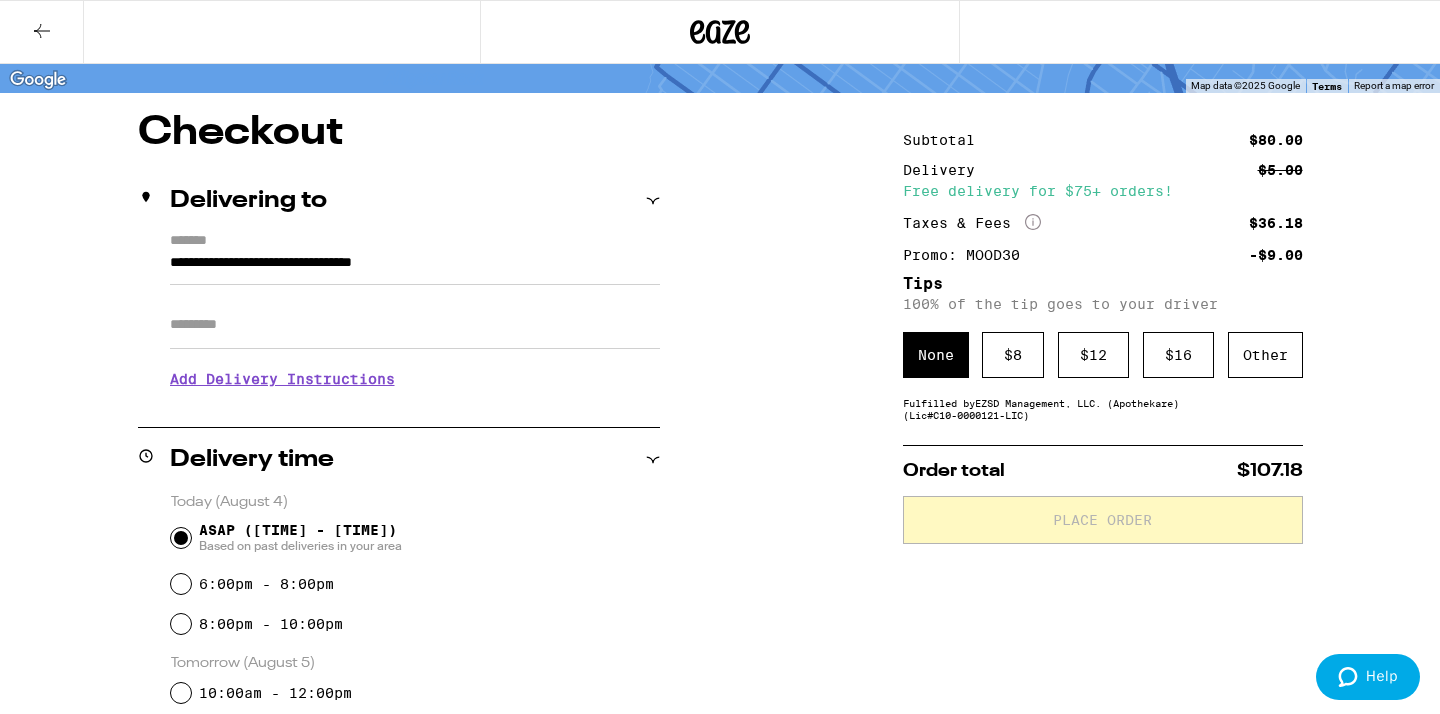 click on "Apt/Suite" at bounding box center [415, 325] 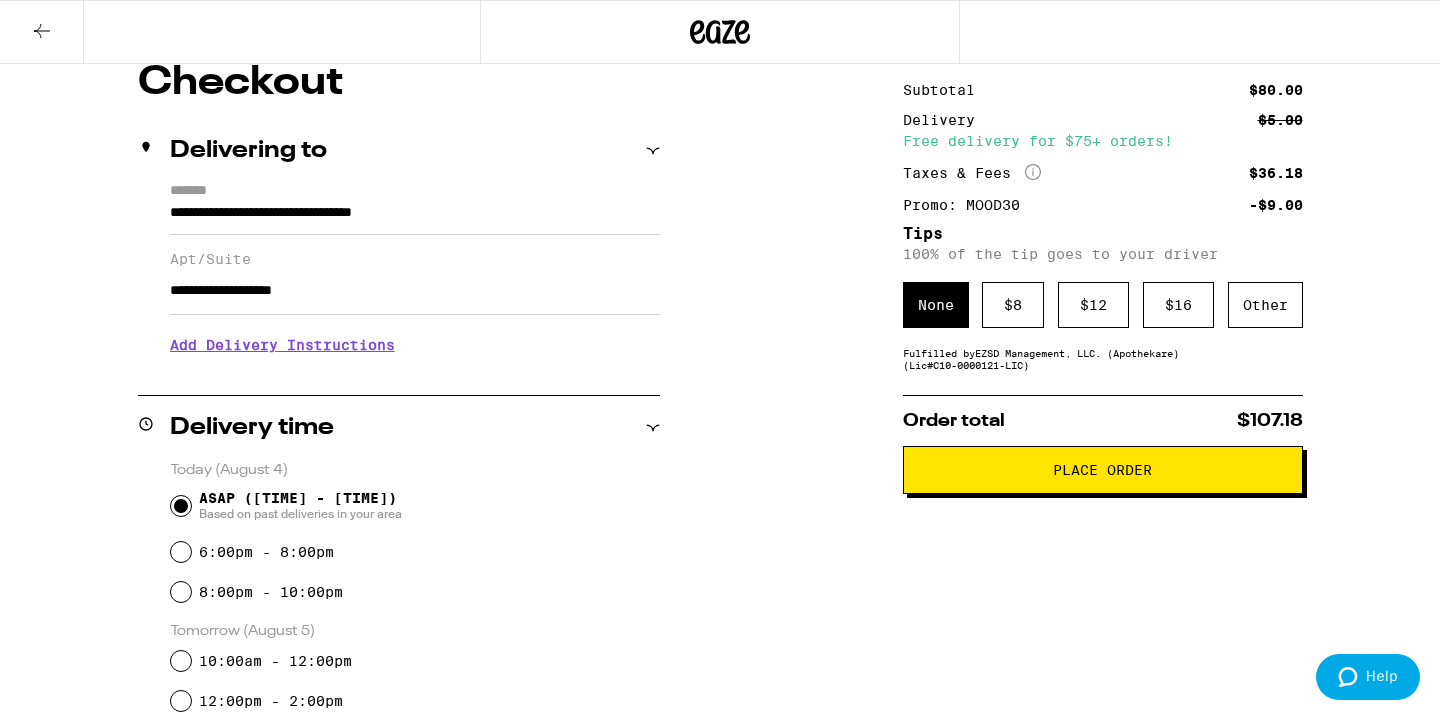 scroll, scrollTop: 182, scrollLeft: 0, axis: vertical 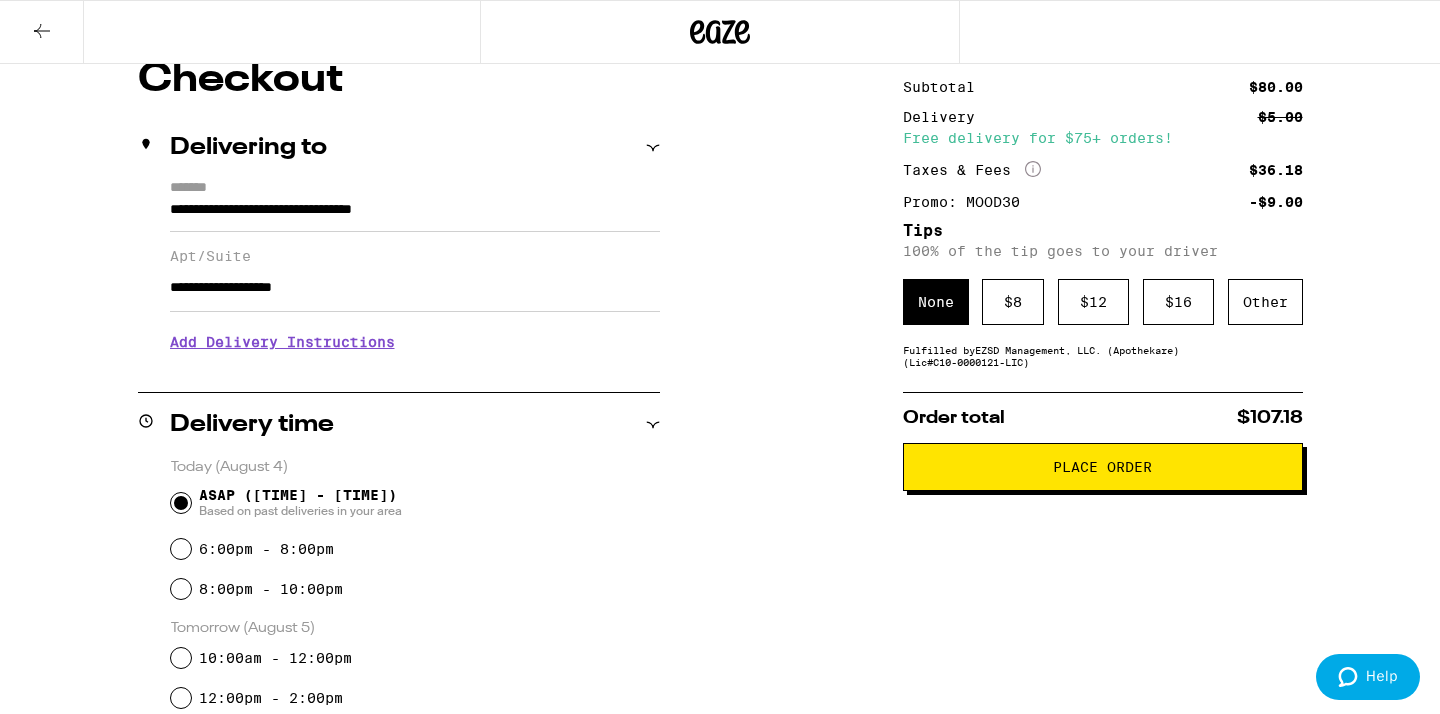 drag, startPoint x: 386, startPoint y: 298, endPoint x: 0, endPoint y: 288, distance: 386.12952 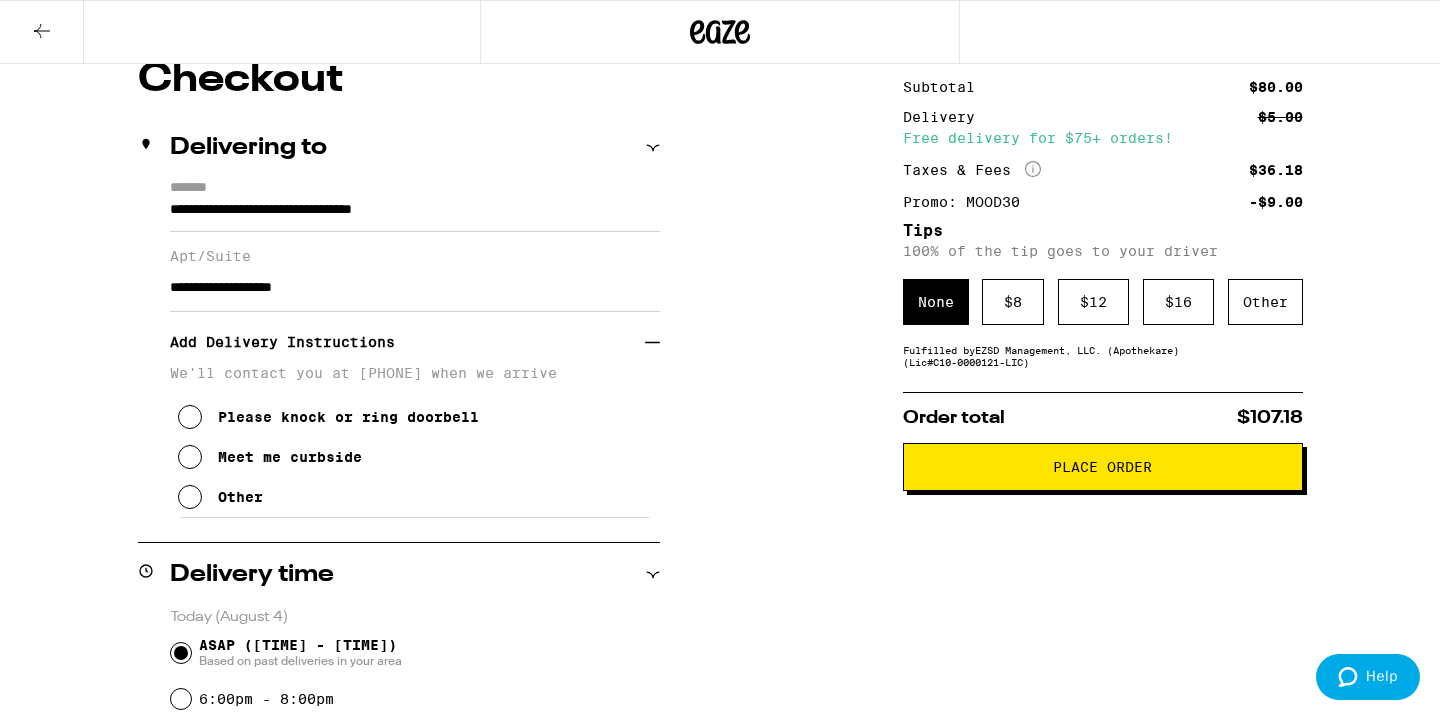 click on "Other" at bounding box center [240, 497] 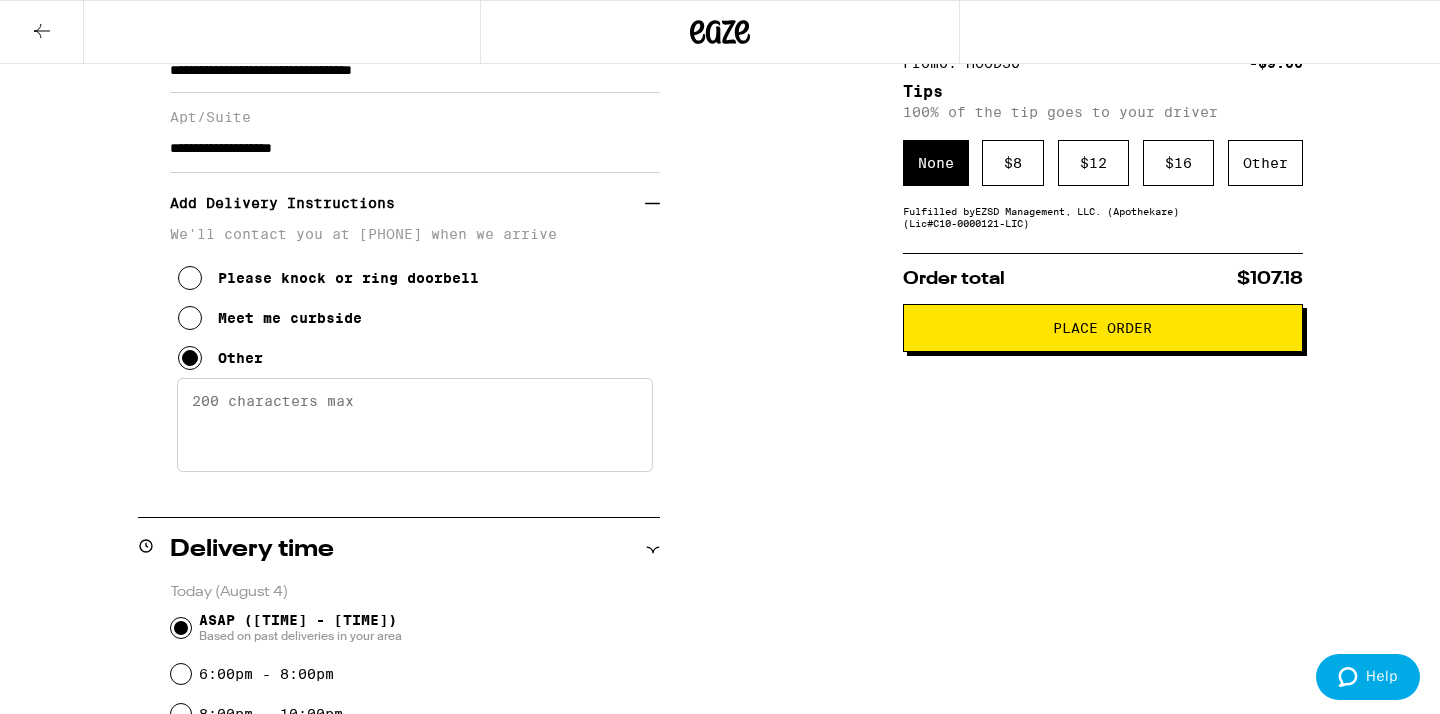 scroll, scrollTop: 321, scrollLeft: 0, axis: vertical 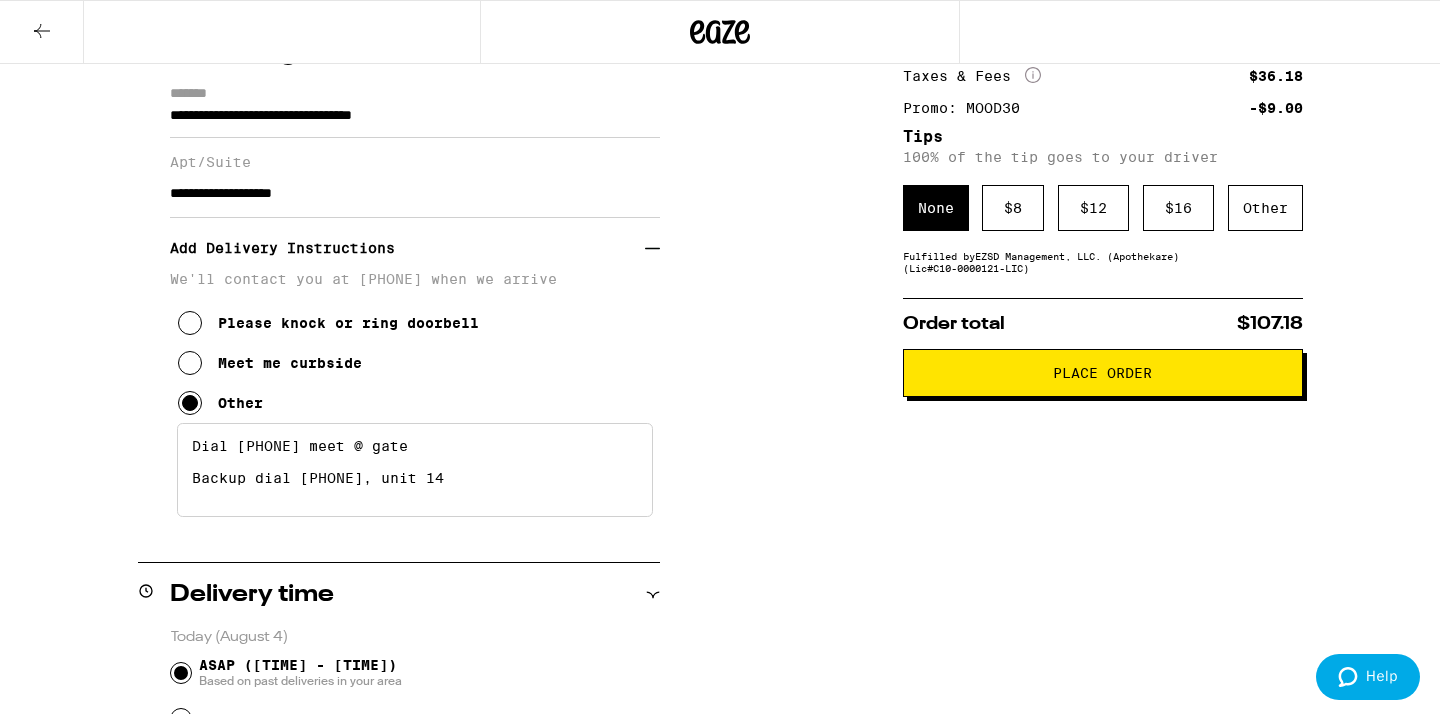click on "Dial [PHONE] meet @ gate
Backup dial [PHONE], unit 14" at bounding box center [415, 470] 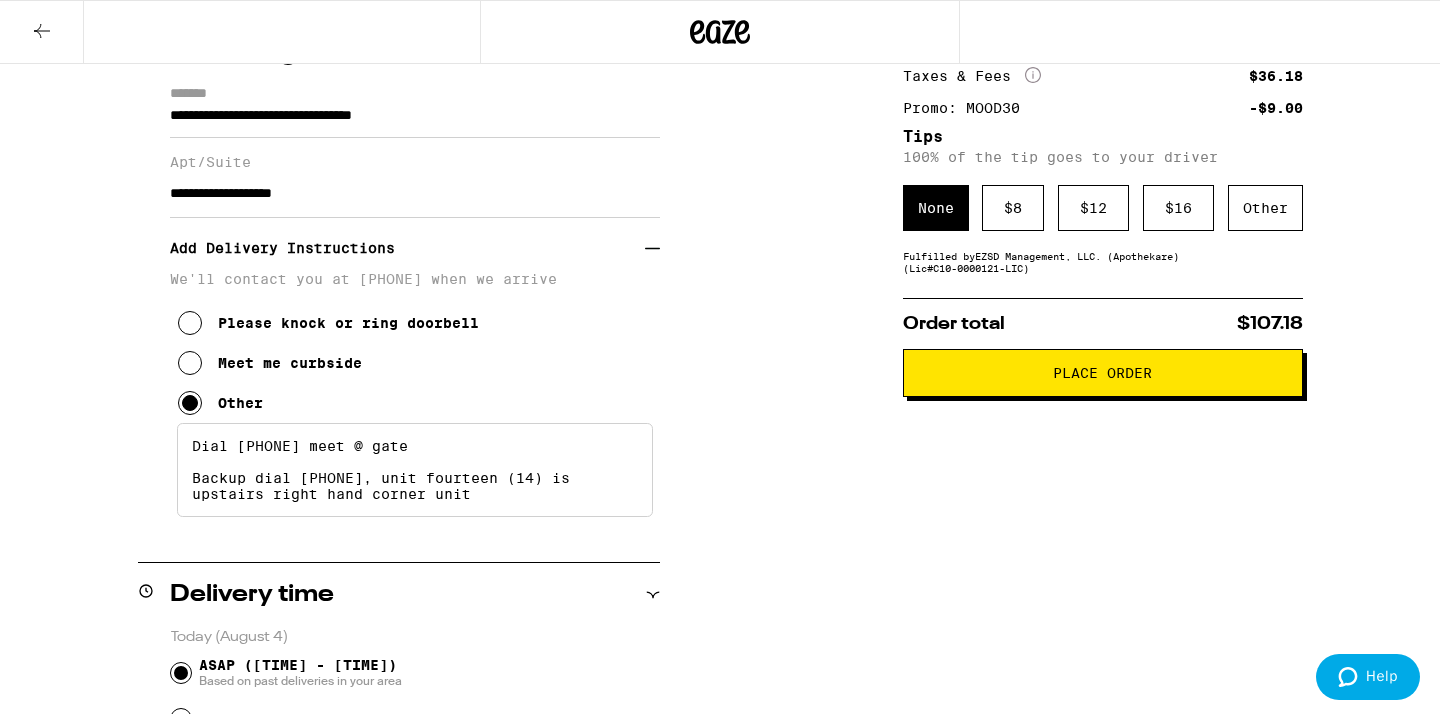 click on "Dial [PHONE] meet @ gate
Backup dial [PHONE], unit fourteen (14) is upstairs right hand corner unit" at bounding box center [415, 470] 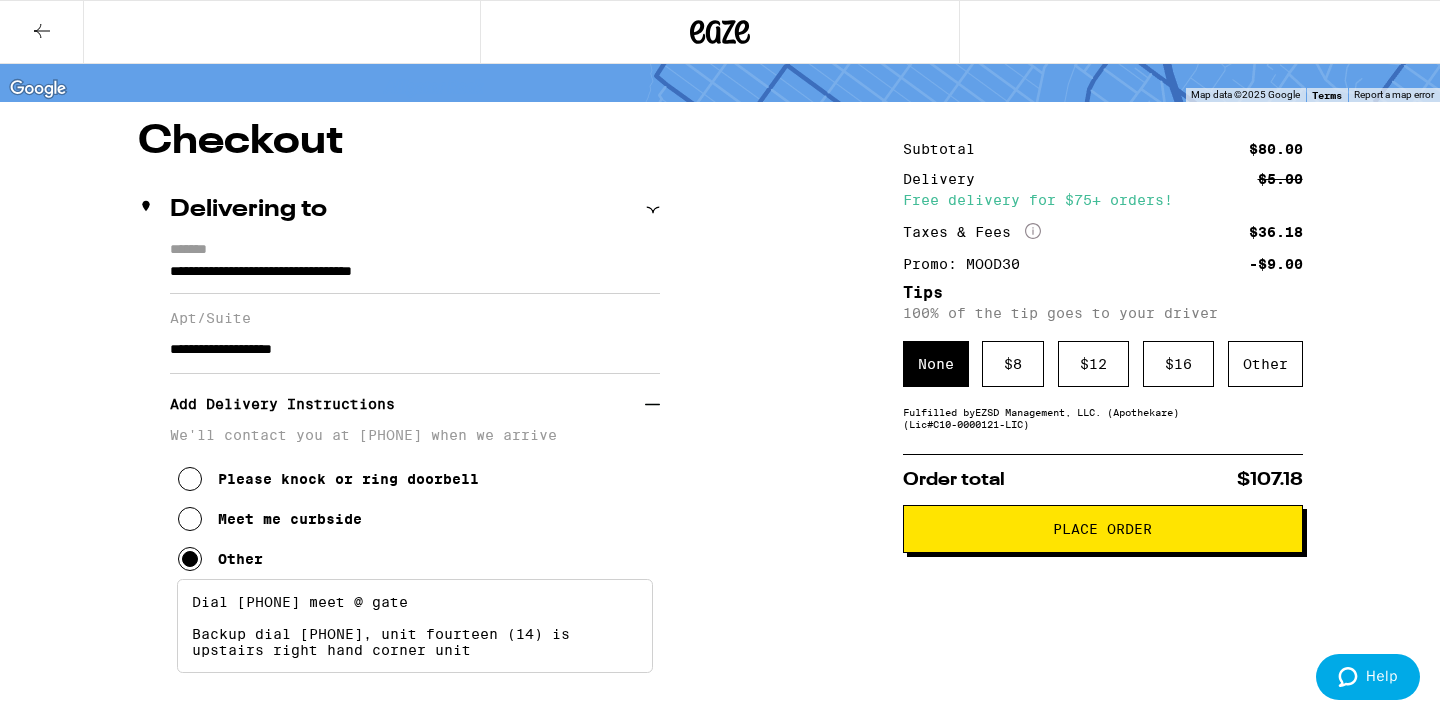 scroll, scrollTop: 115, scrollLeft: 0, axis: vertical 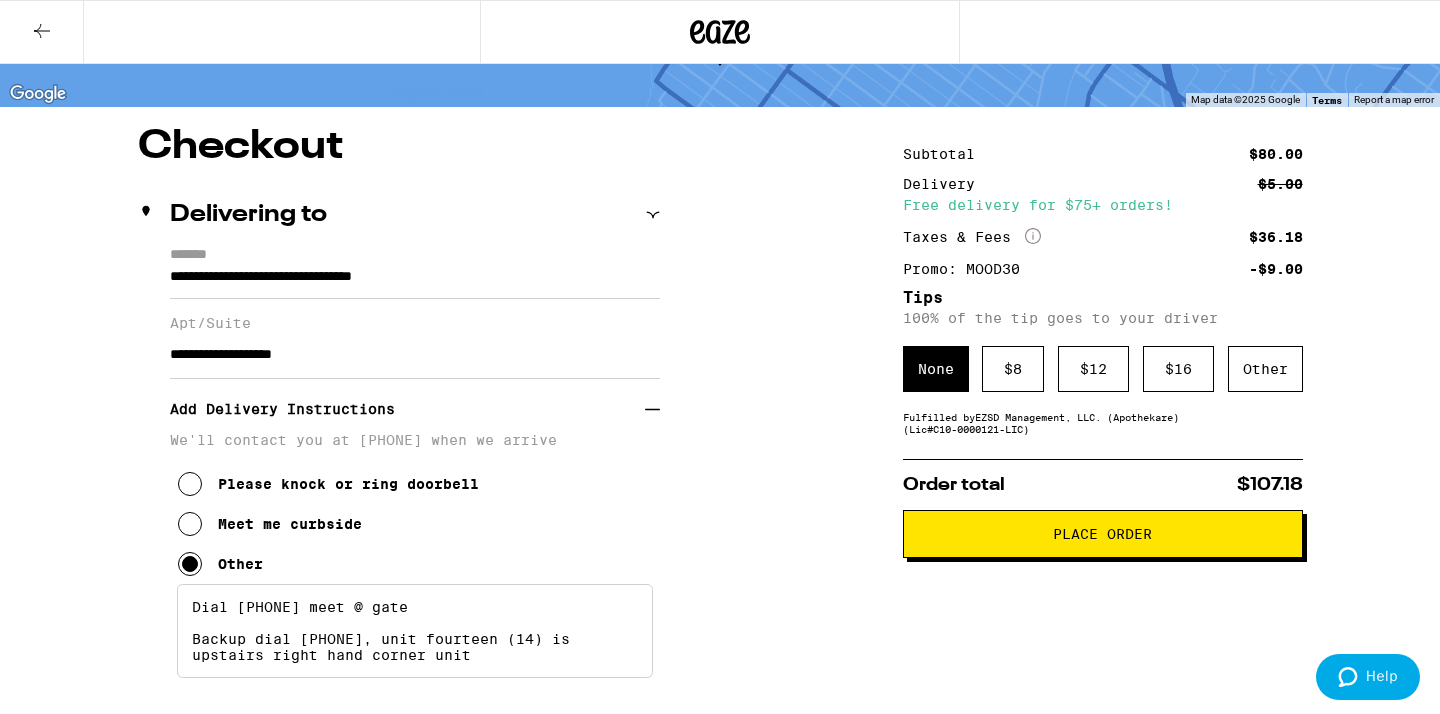 type on "Dial [PHONE] meet @ gate
Backup dial [PHONE], unit fourteen (14) is upstairs right hand corner unit" 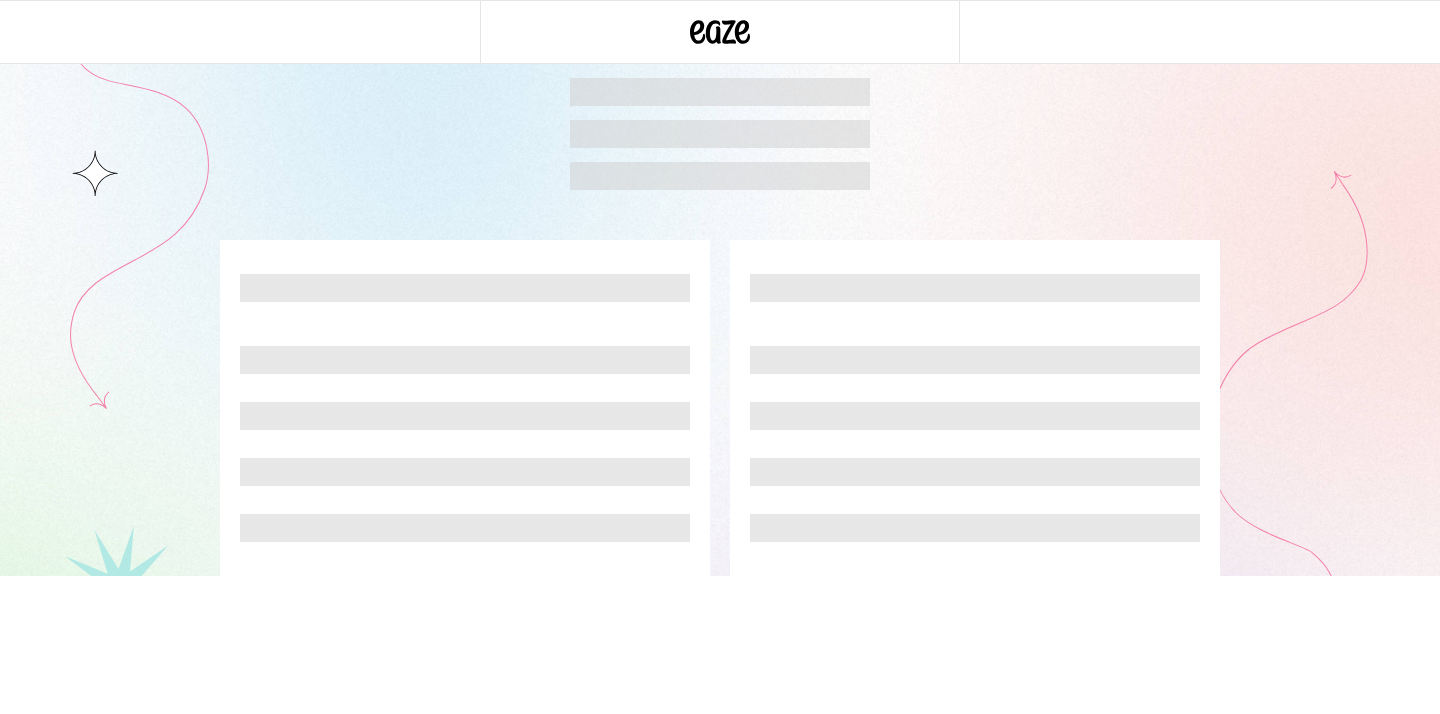 scroll, scrollTop: 0, scrollLeft: 0, axis: both 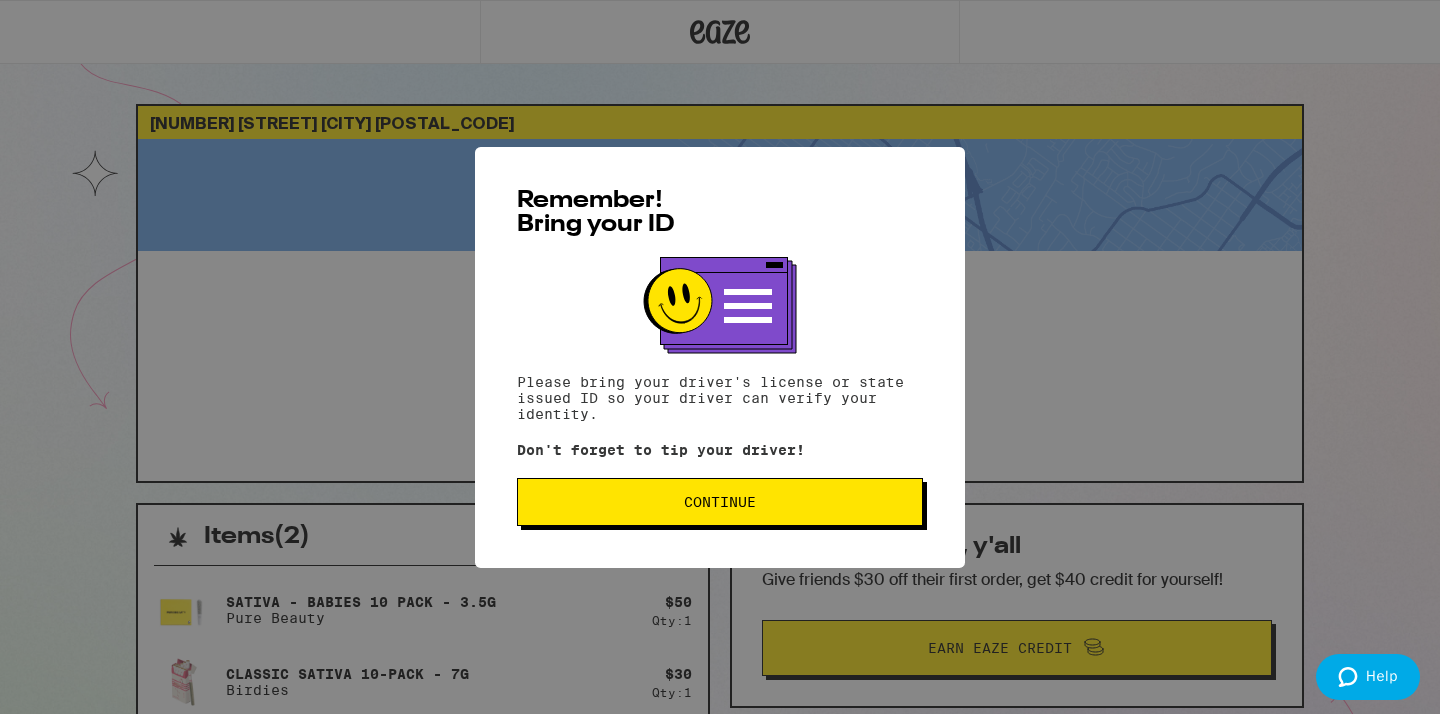 click on "Continue" at bounding box center [720, 502] 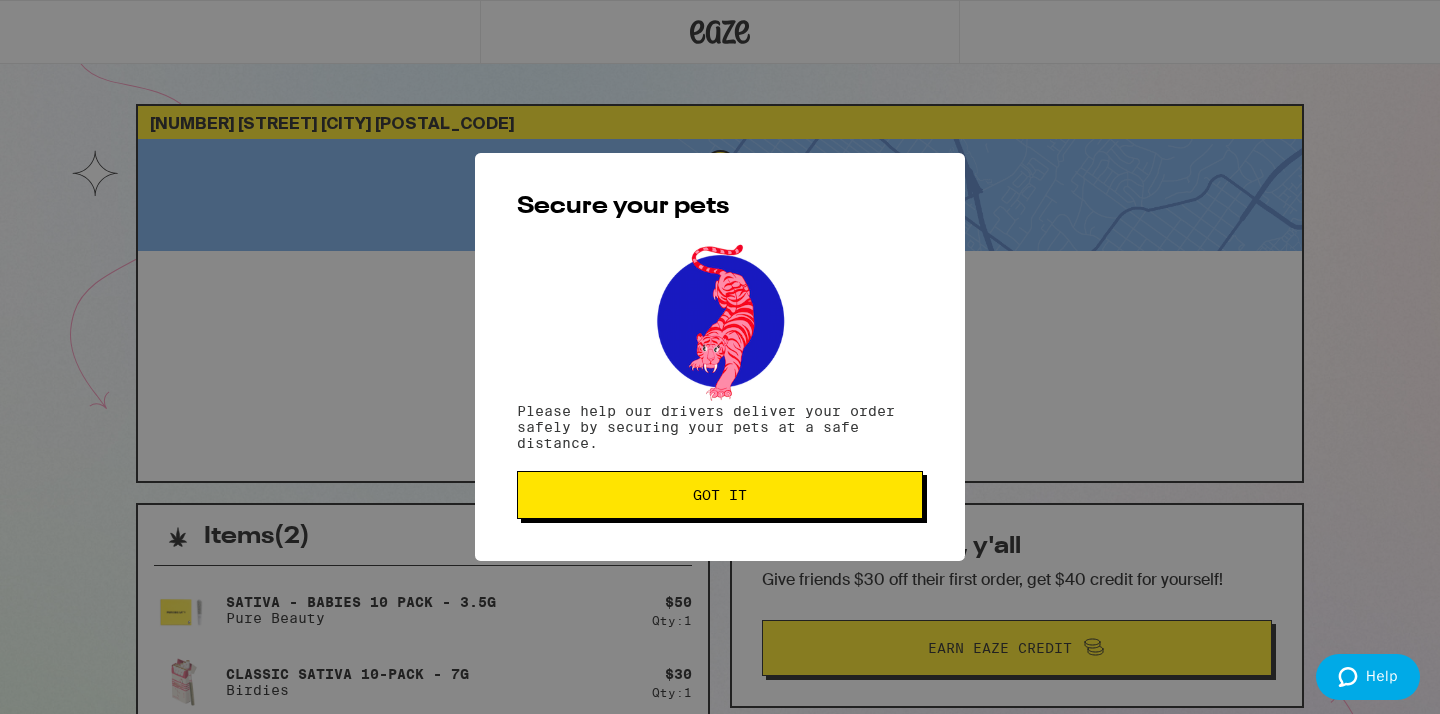 click on "Got it" at bounding box center (720, 495) 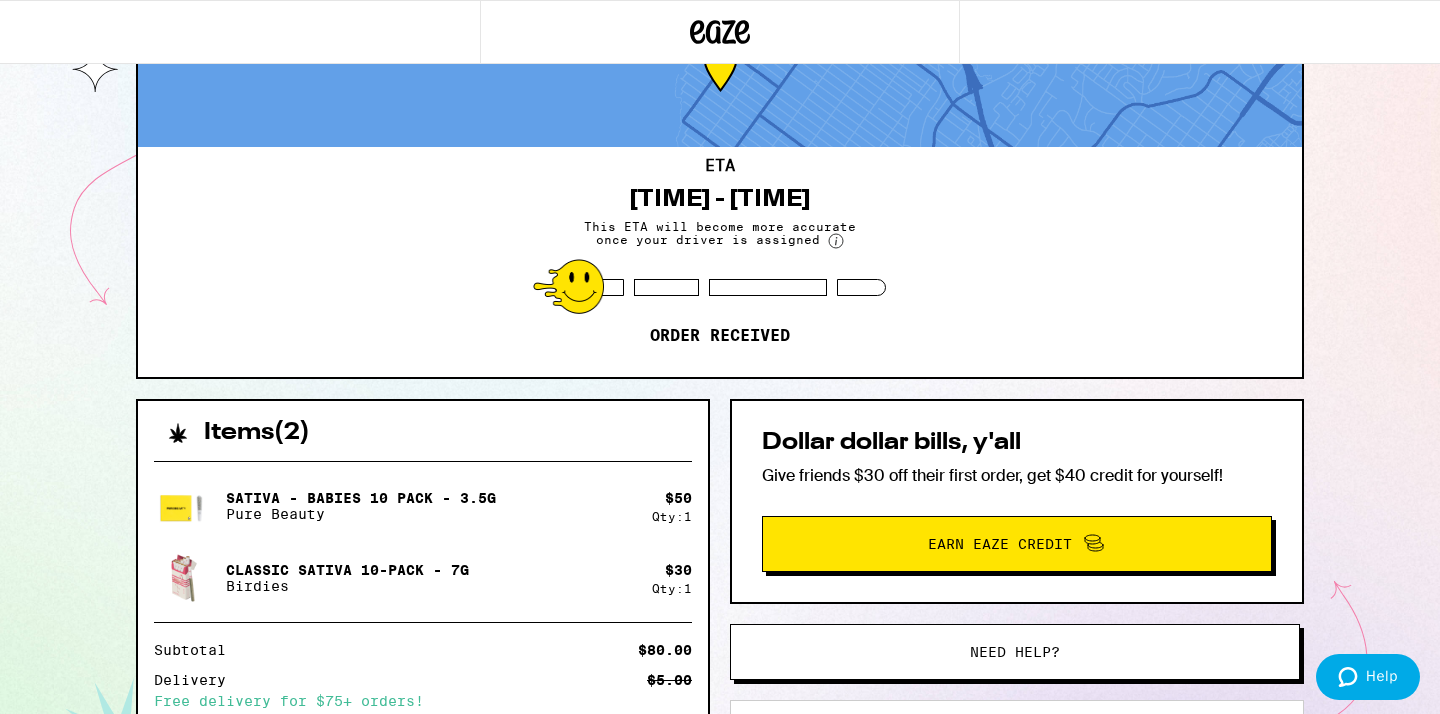 scroll, scrollTop: 108, scrollLeft: 0, axis: vertical 